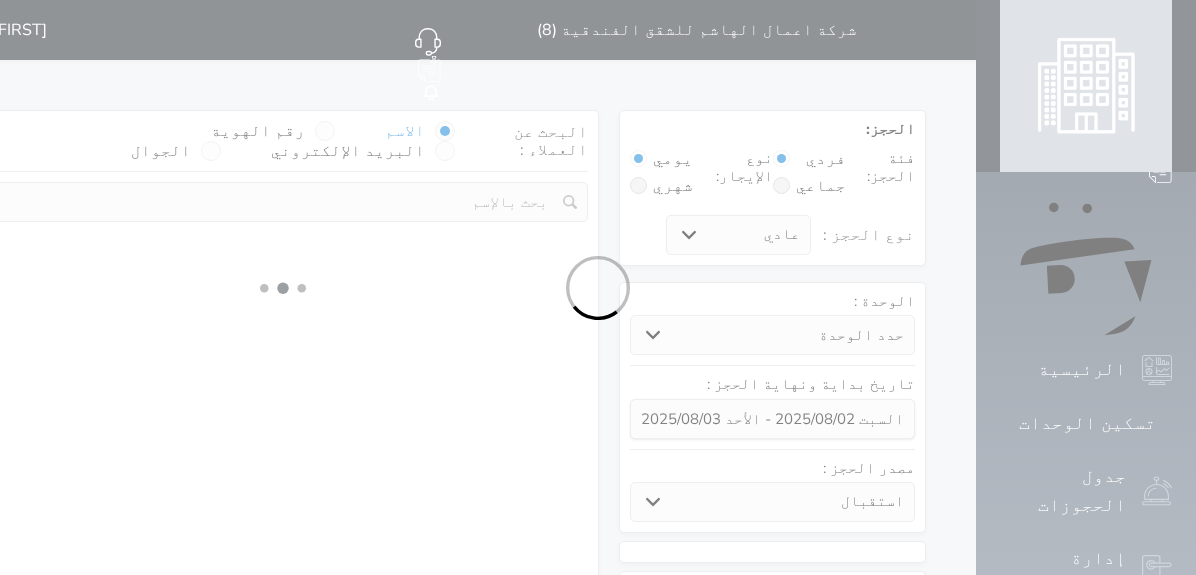 scroll, scrollTop: 0, scrollLeft: 0, axis: both 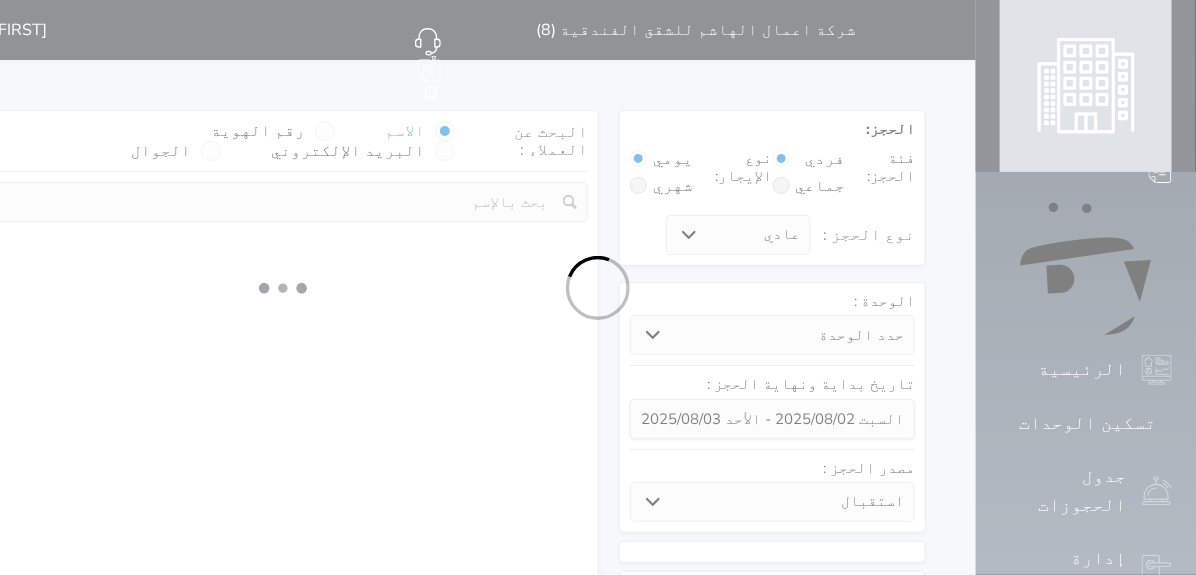 select on "[NUMBER]" 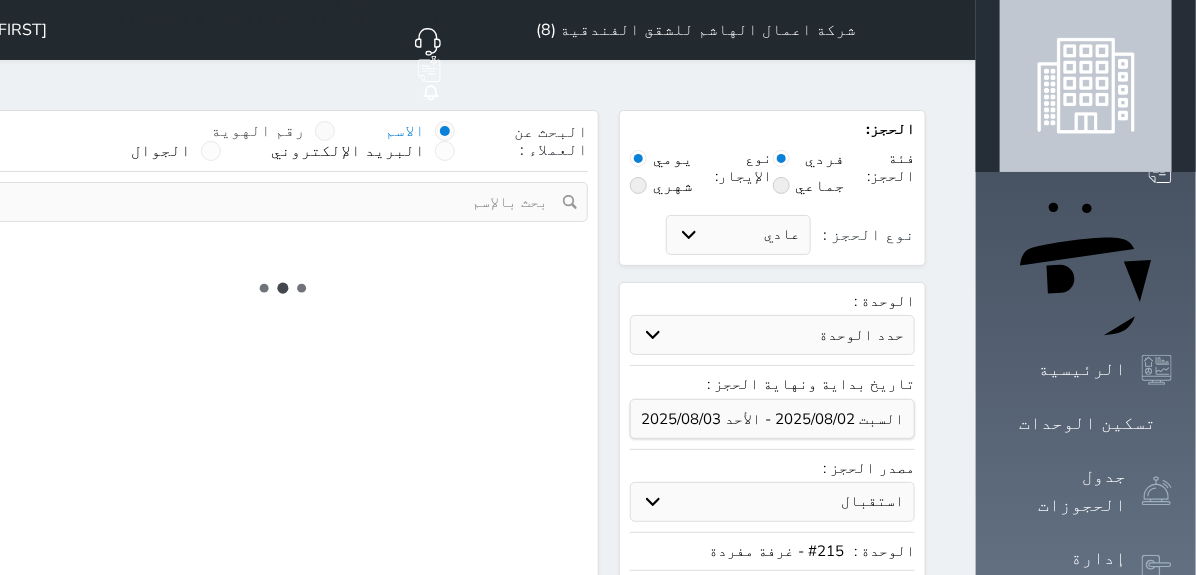 select on "1" 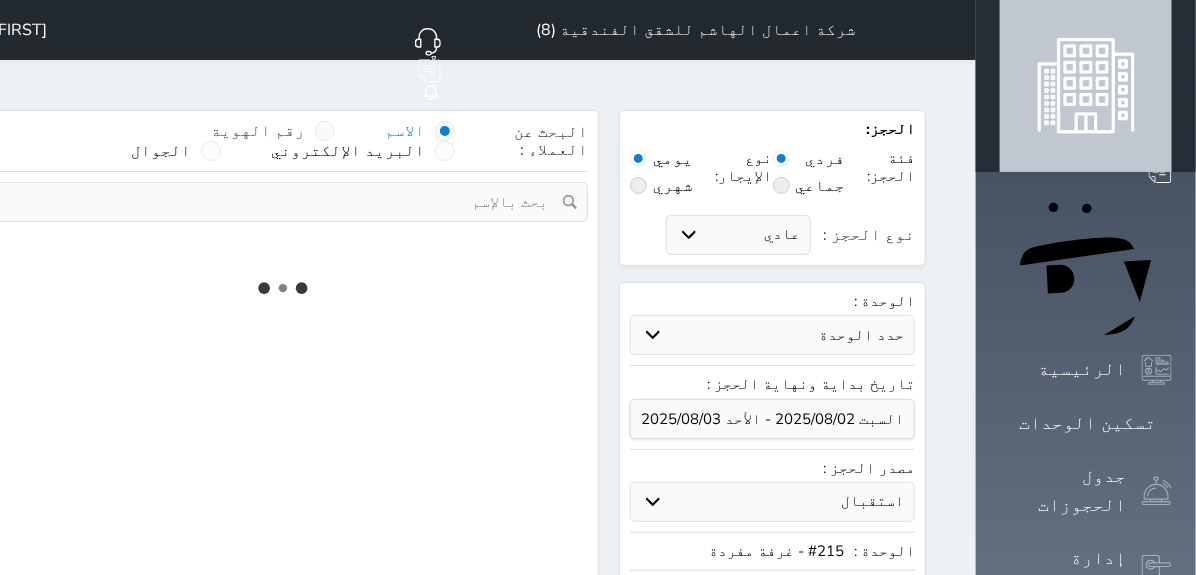 select on "113" 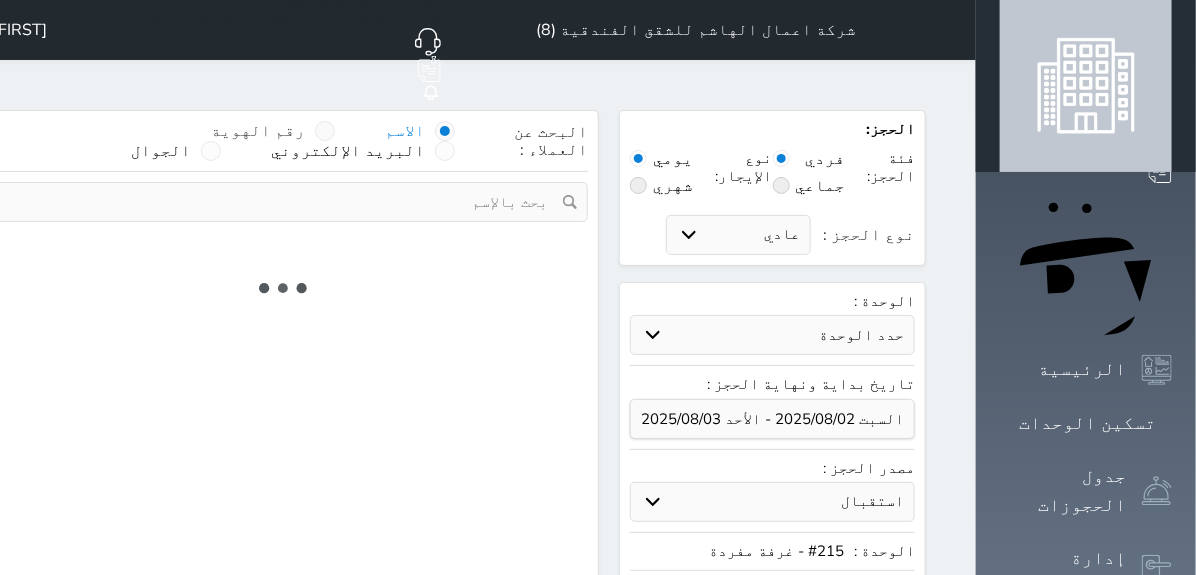 select on "1" 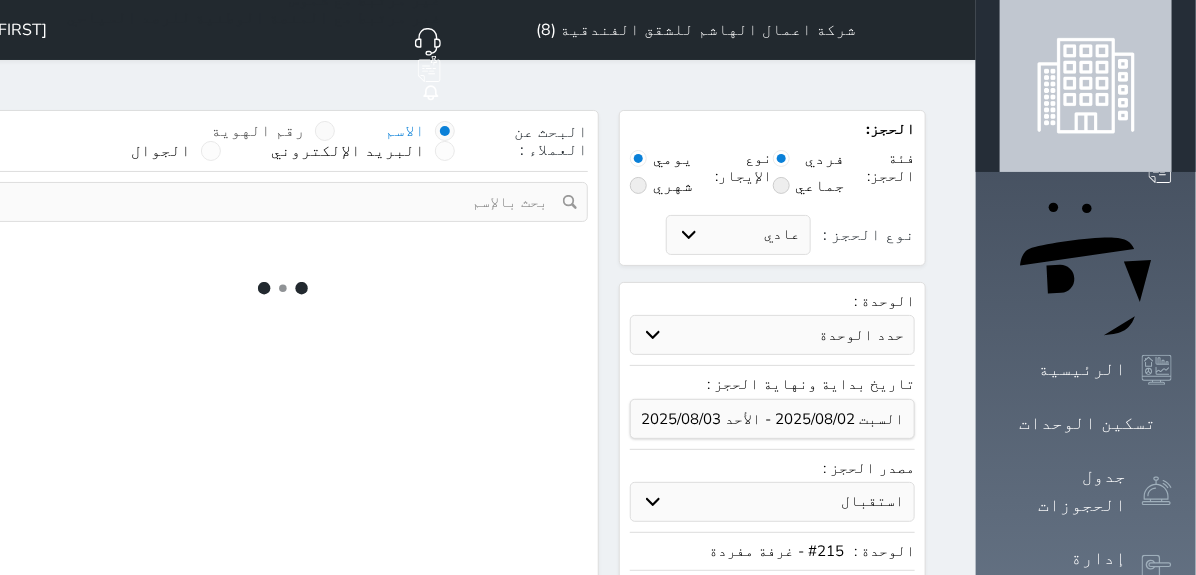 select 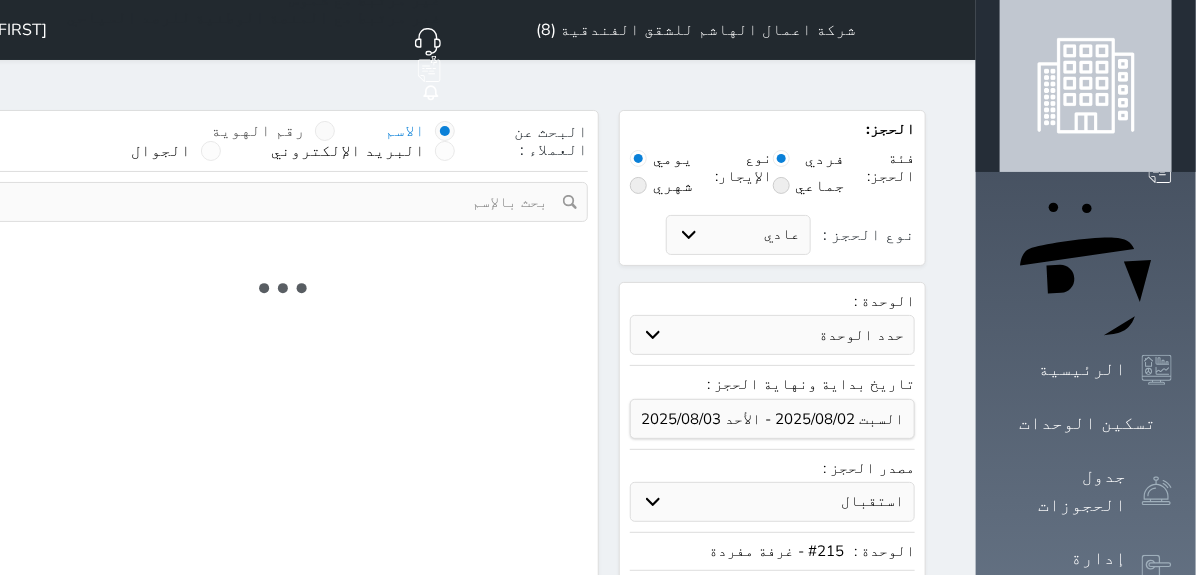 select on "7" 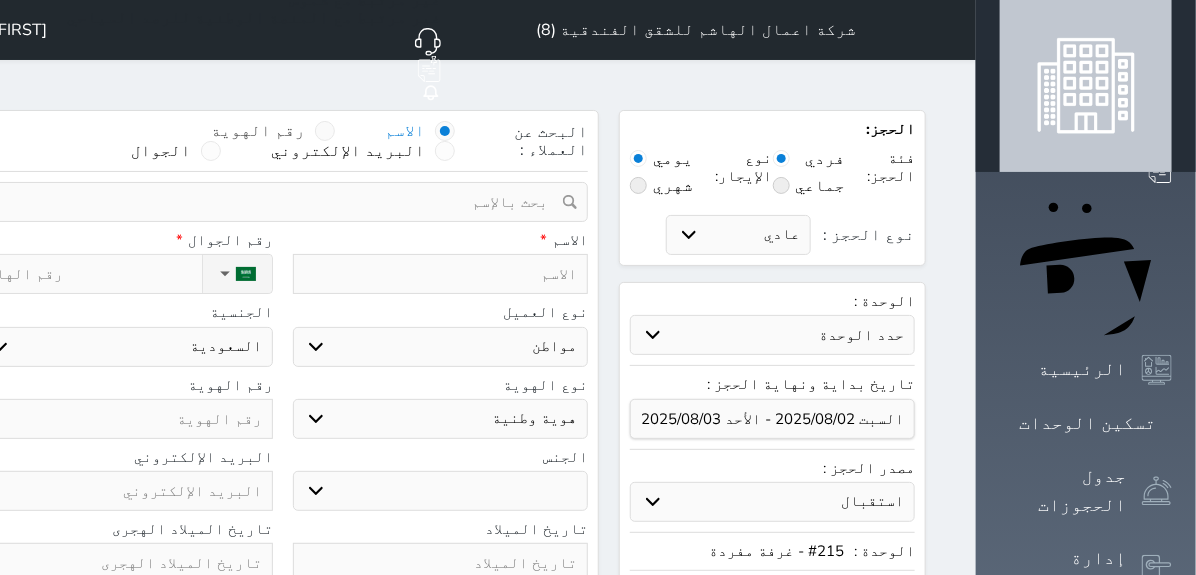 click at bounding box center [325, 131] 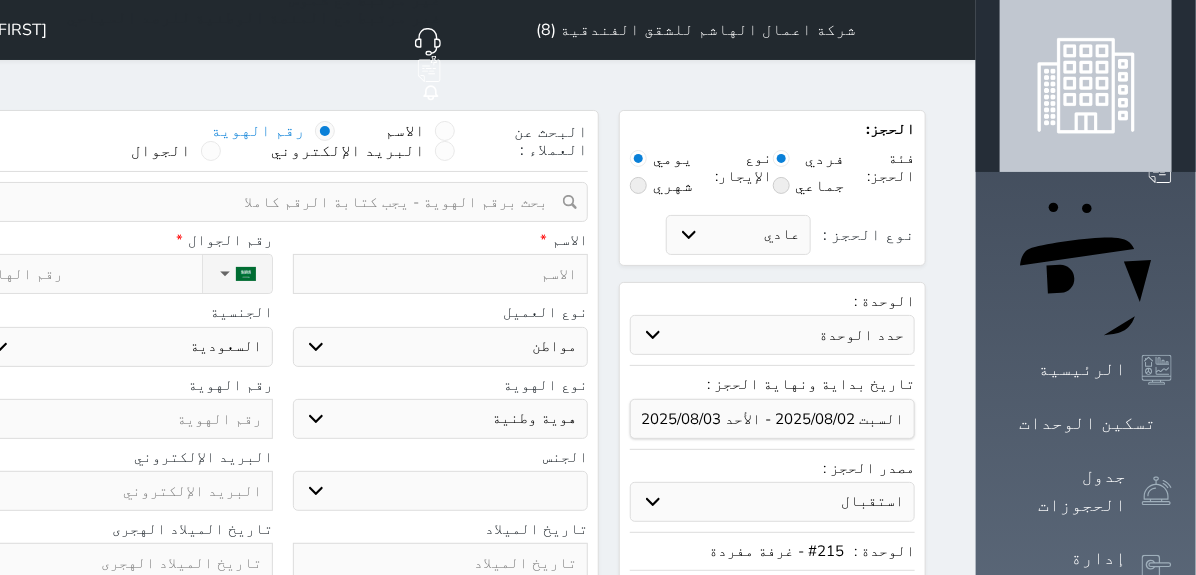 select 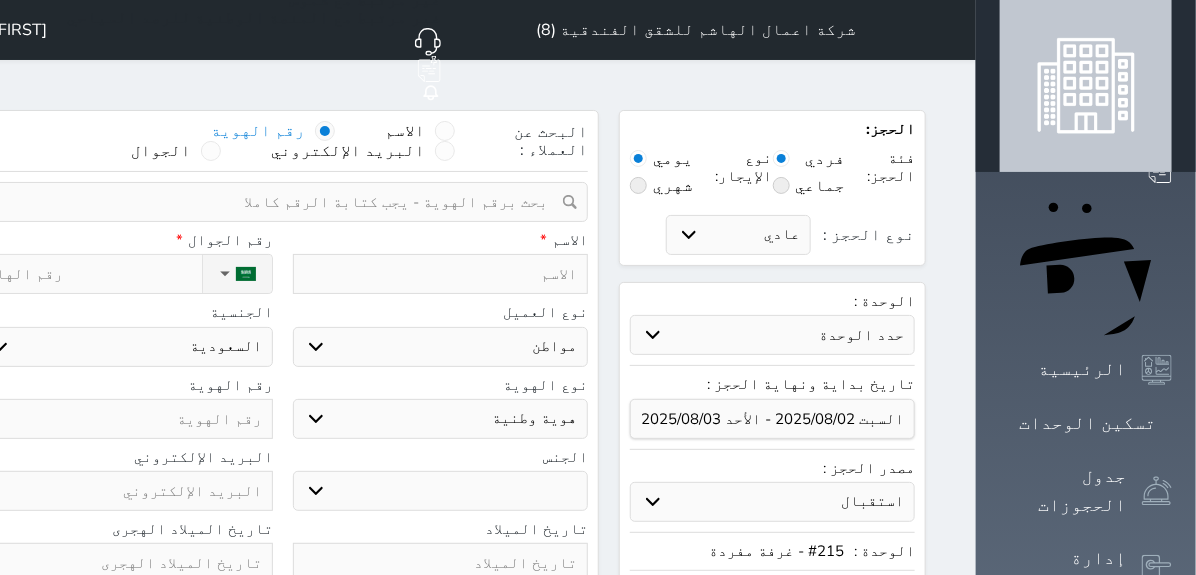 click at bounding box center [275, 202] 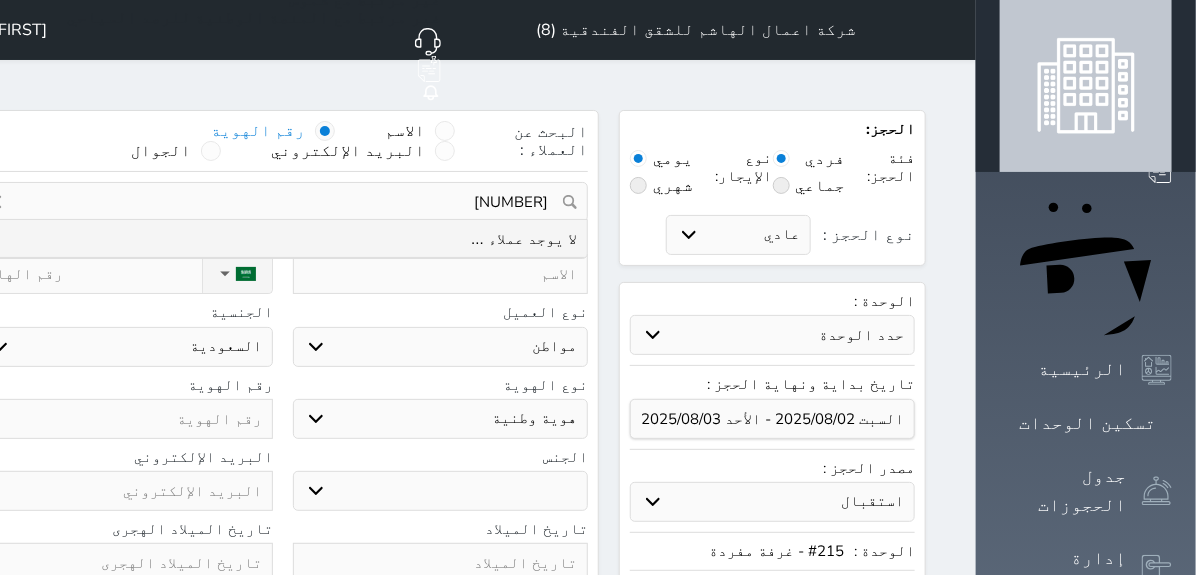 drag, startPoint x: 555, startPoint y: 151, endPoint x: 672, endPoint y: 154, distance: 117.03845 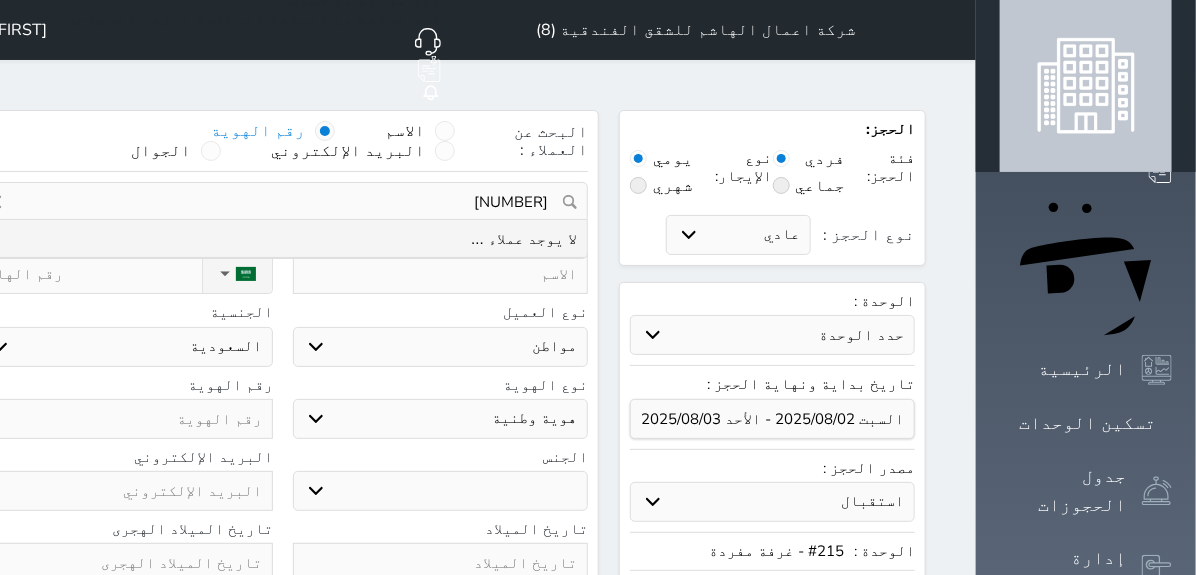 drag, startPoint x: 672, startPoint y: 154, endPoint x: 542, endPoint y: 150, distance: 130.06152 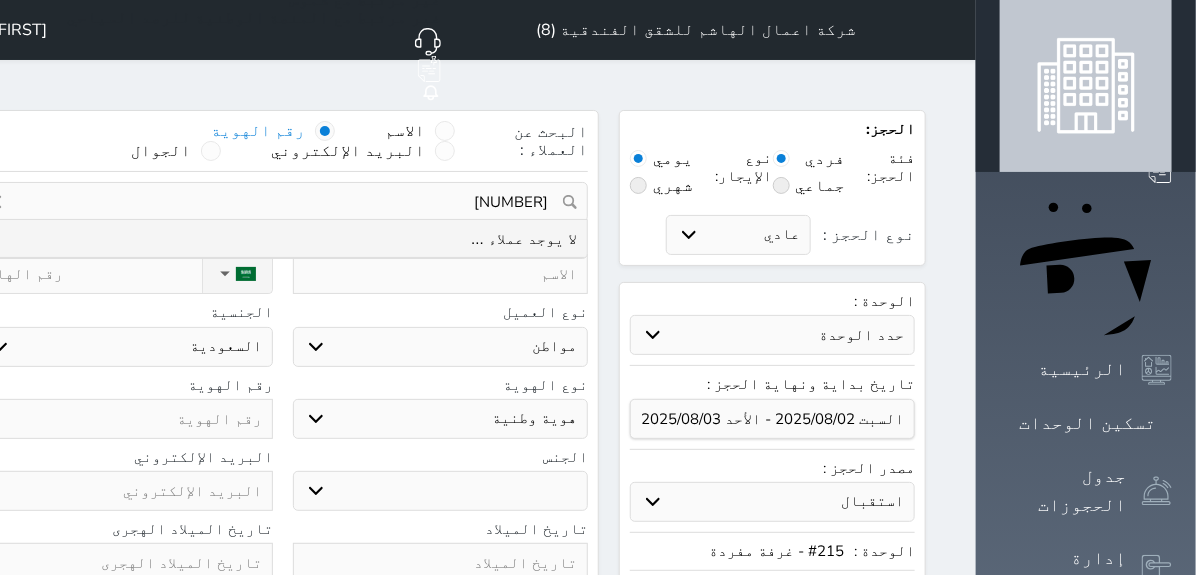 click on "[NUMBER]" at bounding box center [282, 202] 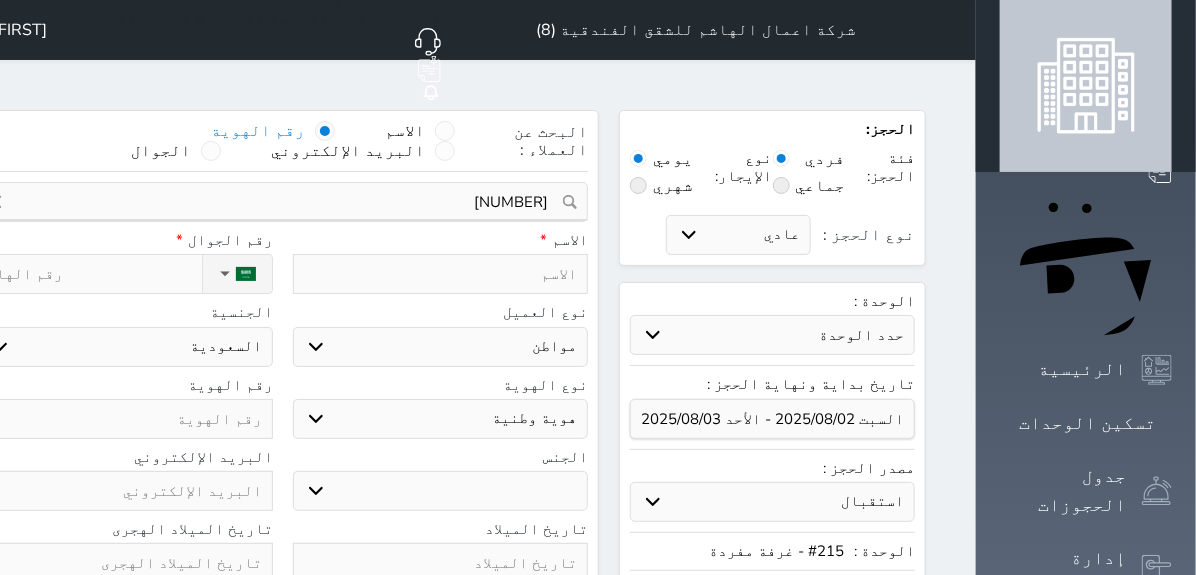 click at bounding box center (125, 419) 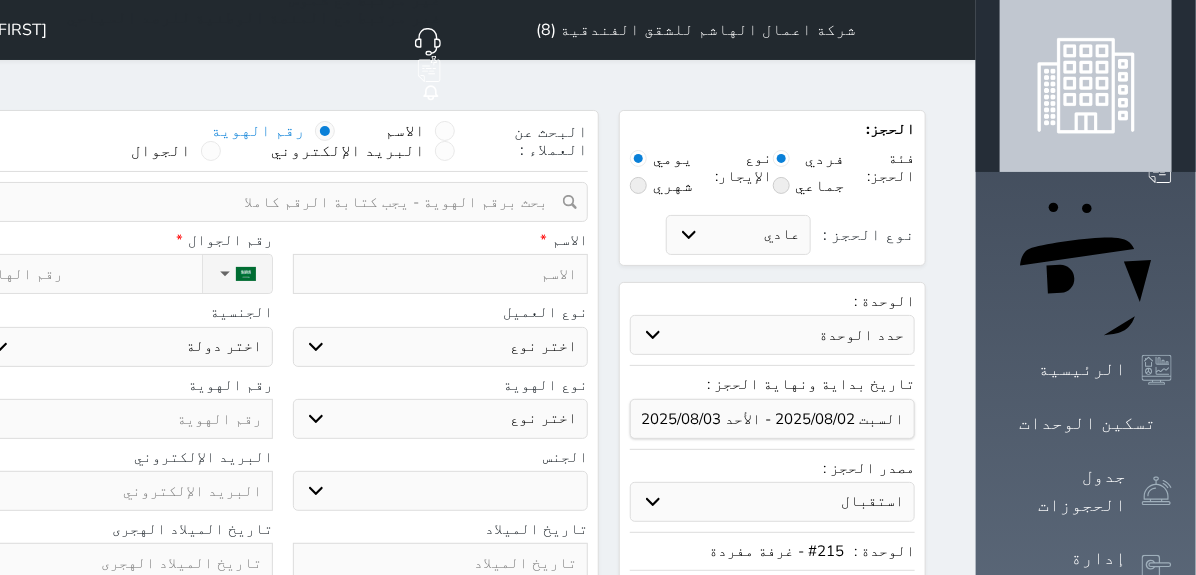 paste on "[NUMBER]" 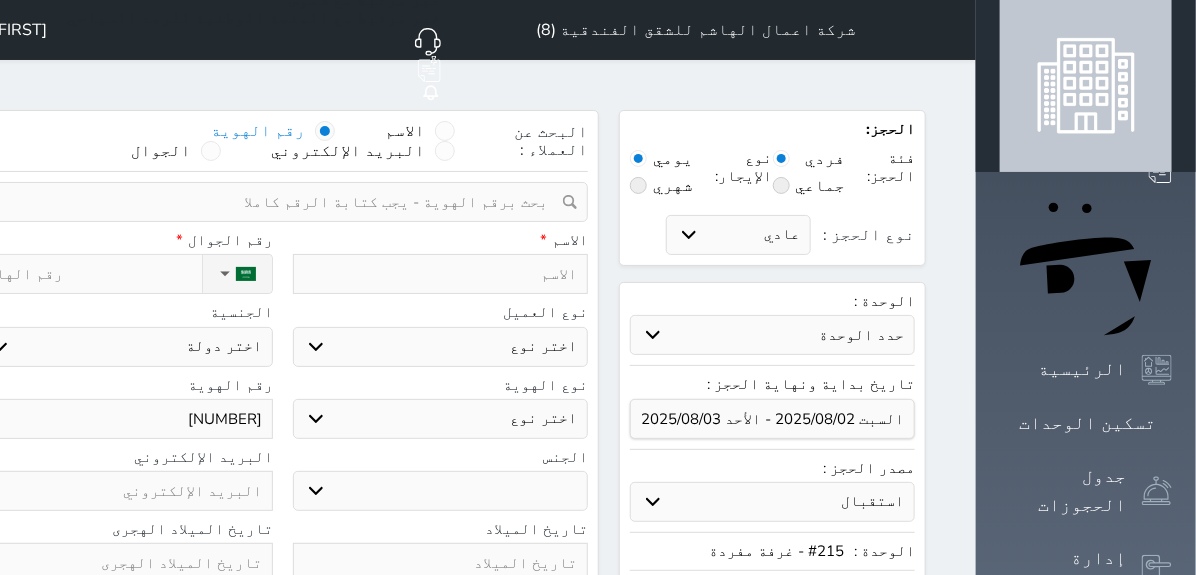 type on "[NUMBER]" 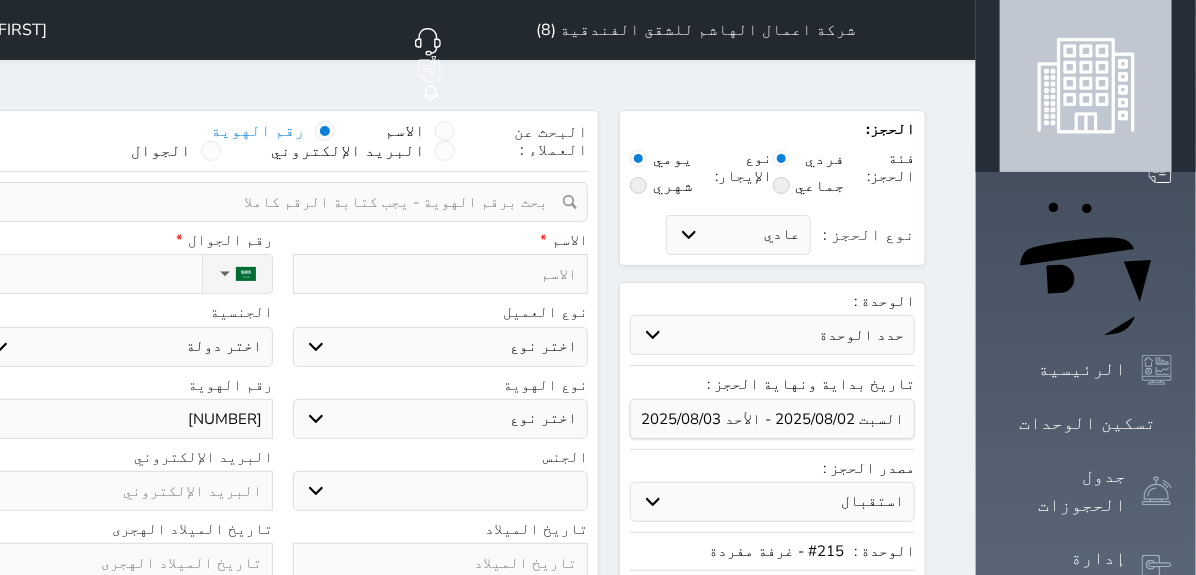 select 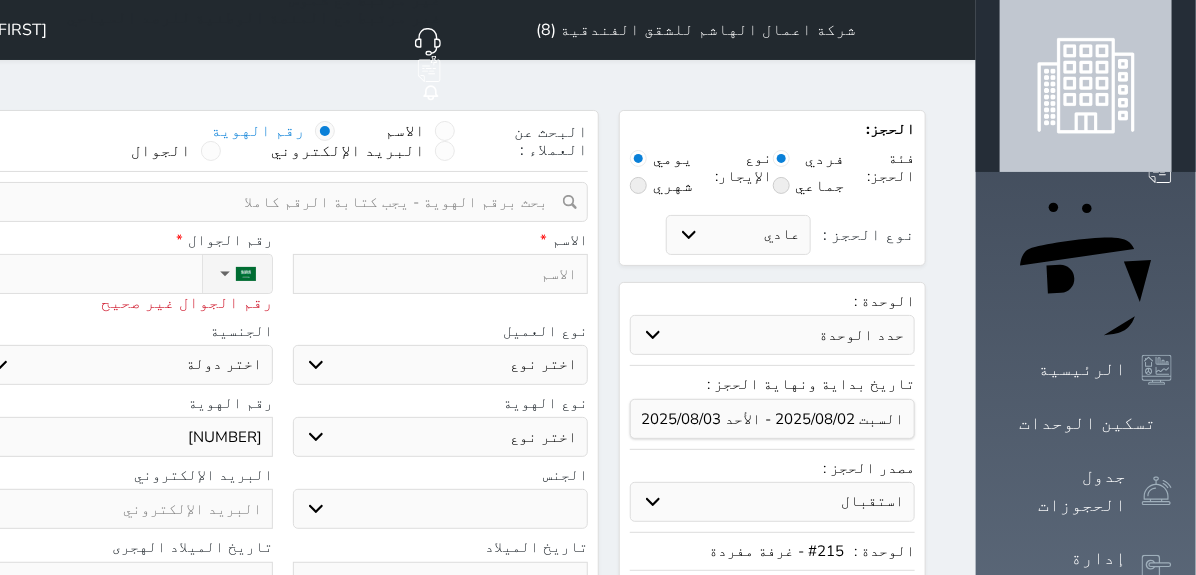 type on "05" 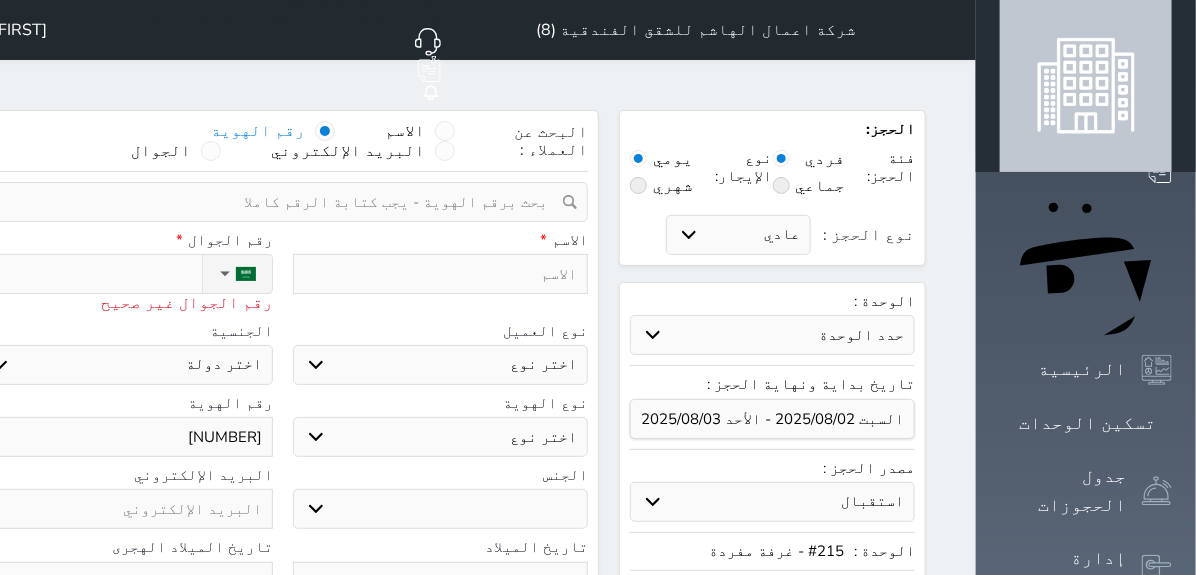 select 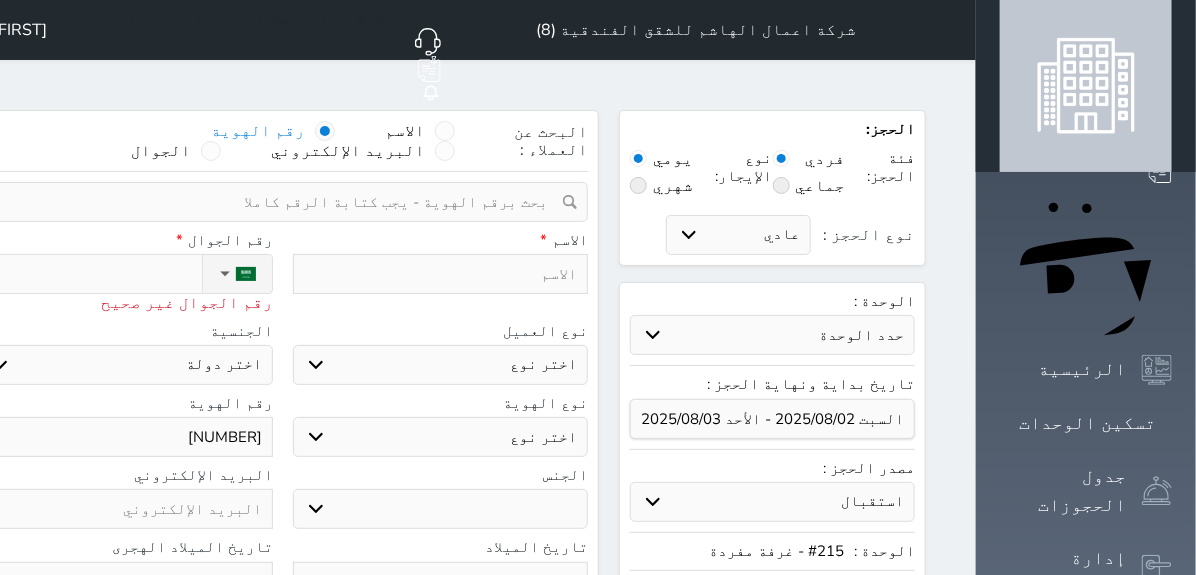 type on "053" 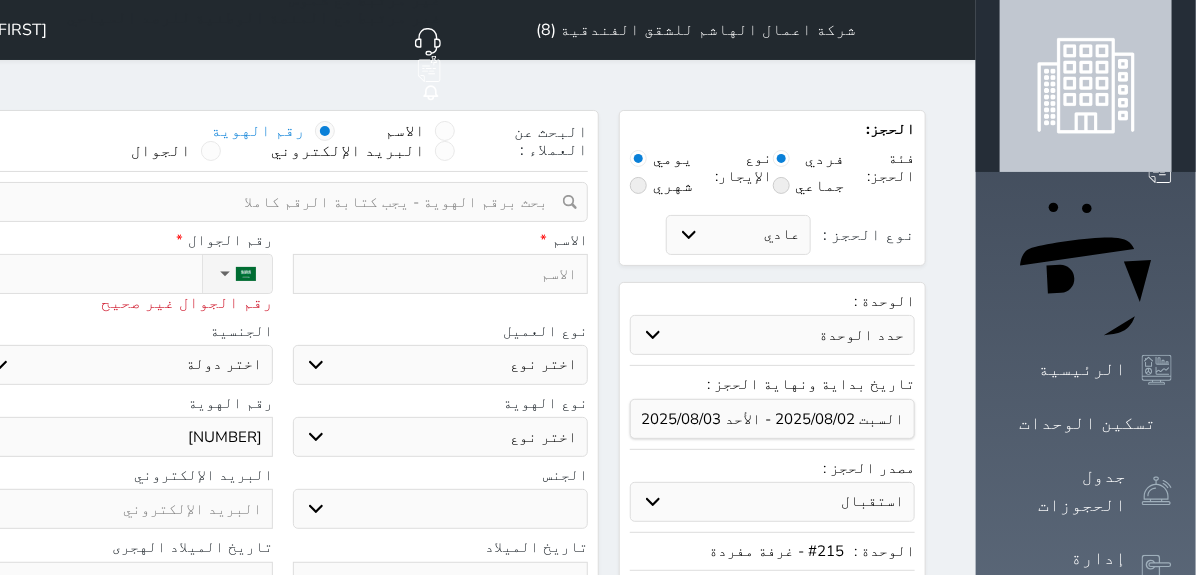 select 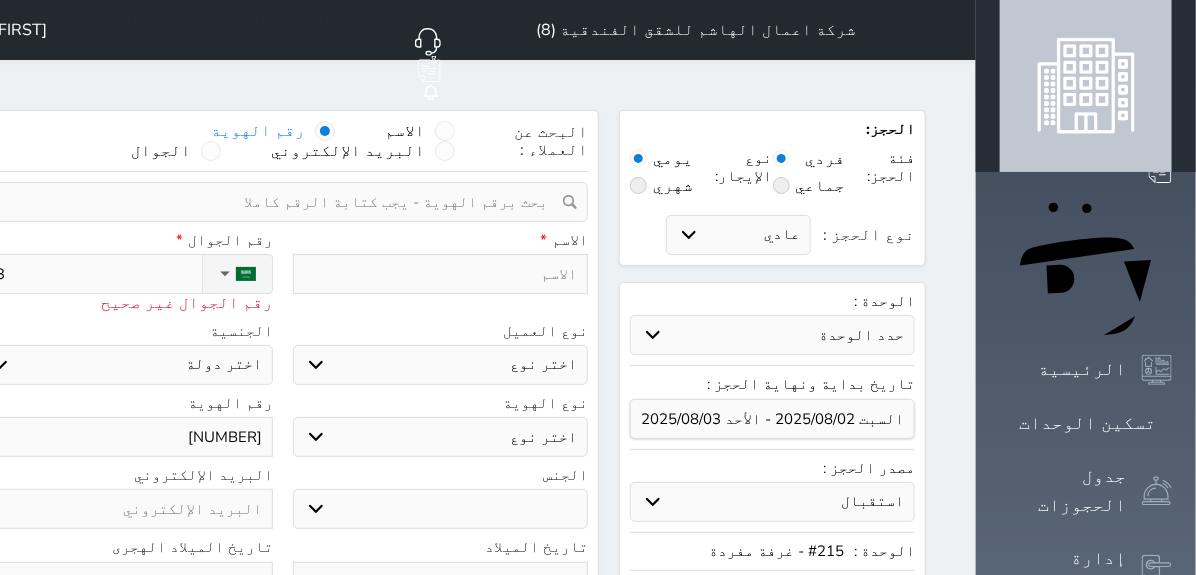 type on "0537" 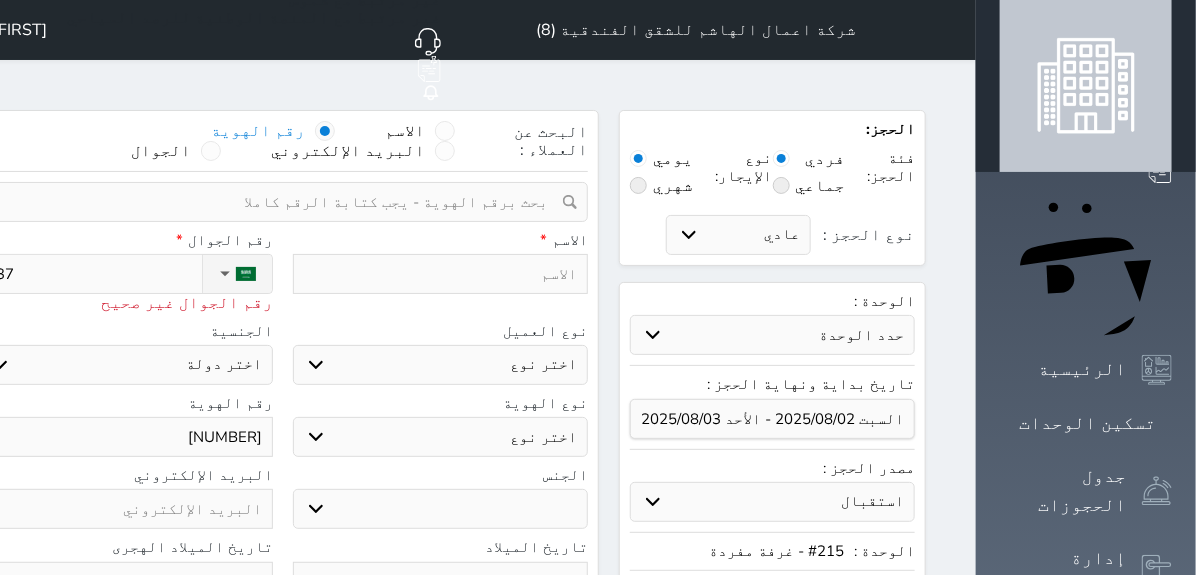 type on "[PHONE]" 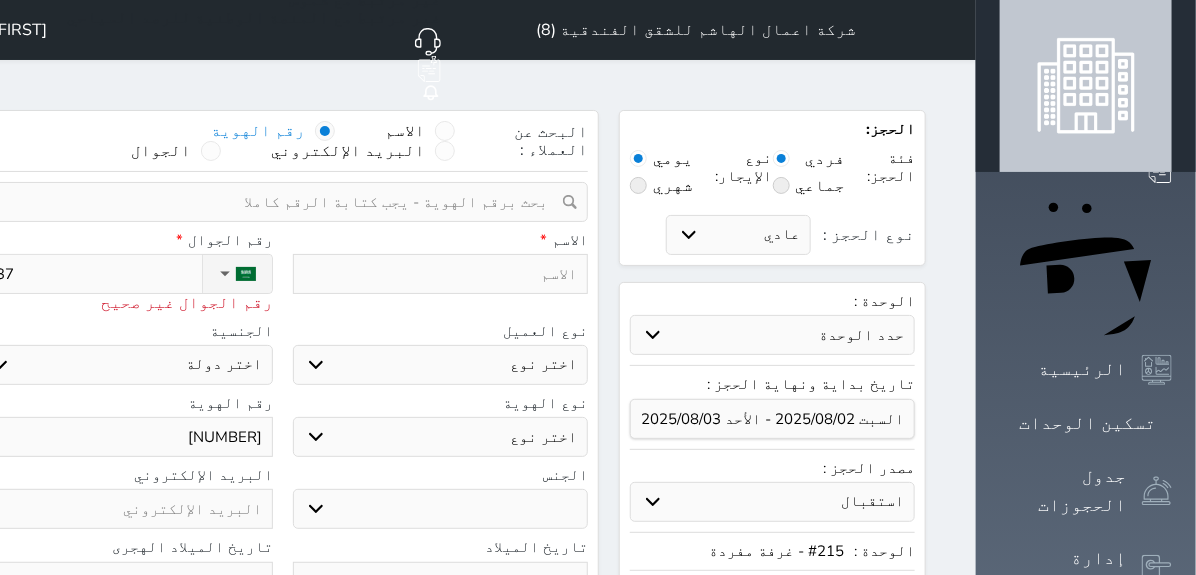 select 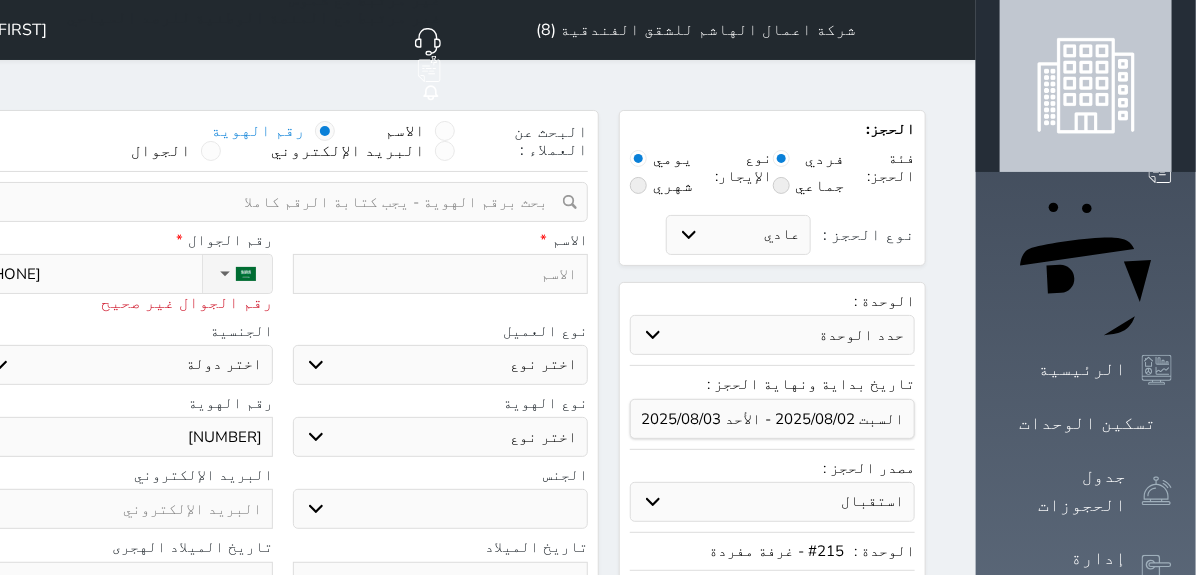 type on "[PHONE]" 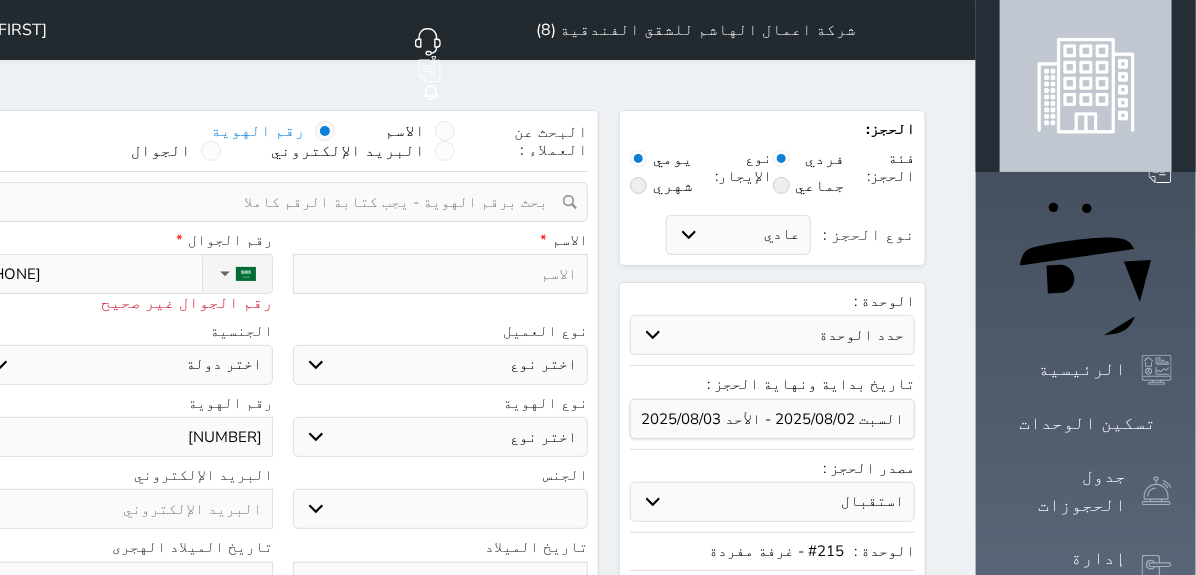 select 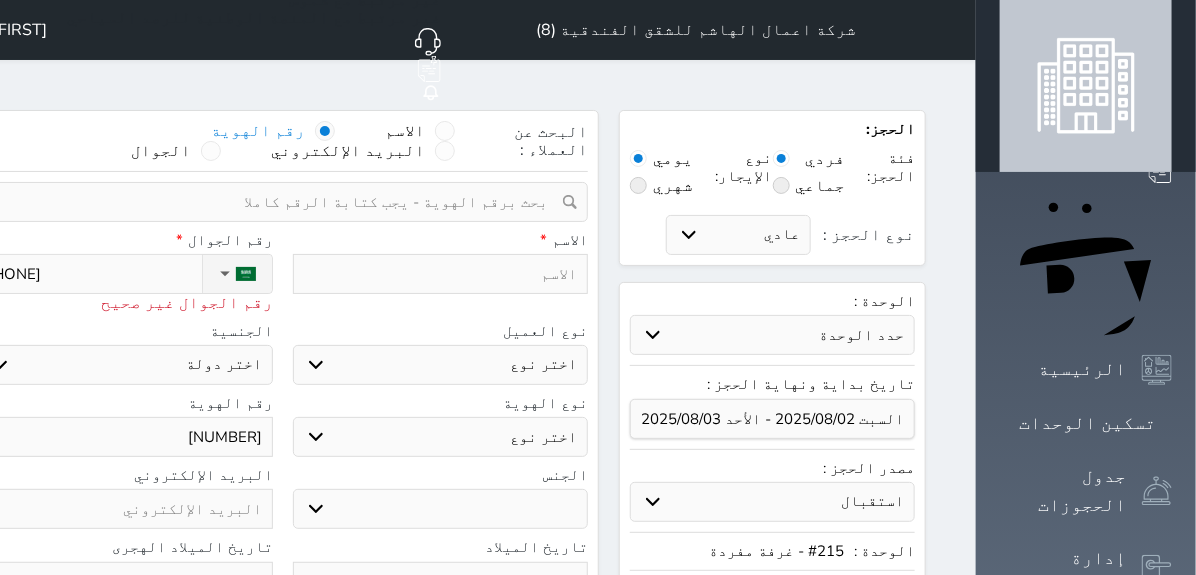 type on "[PHONE]" 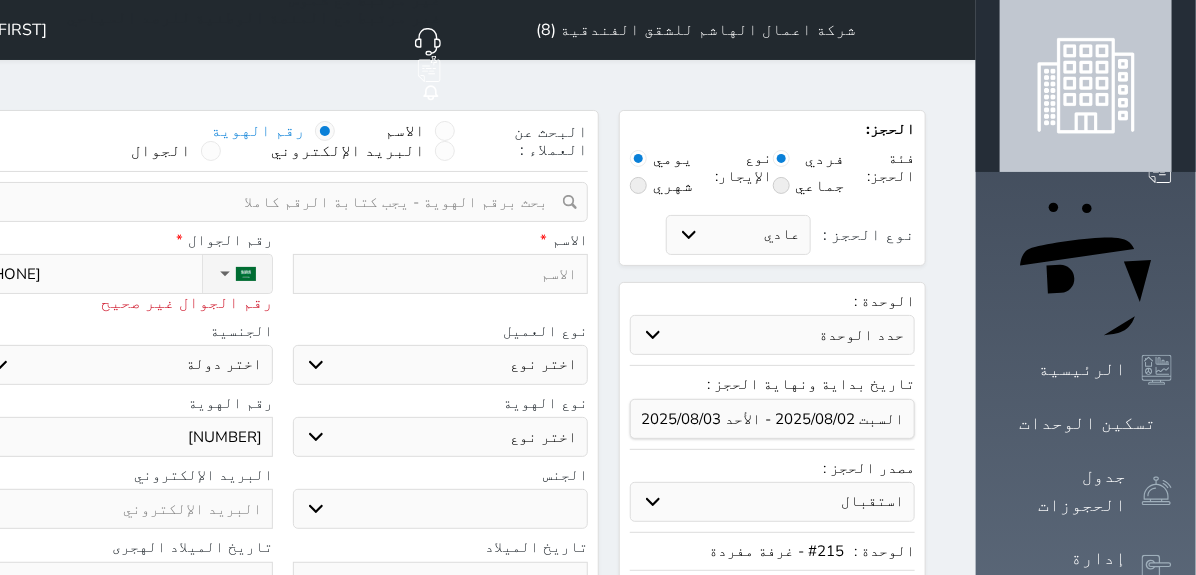select 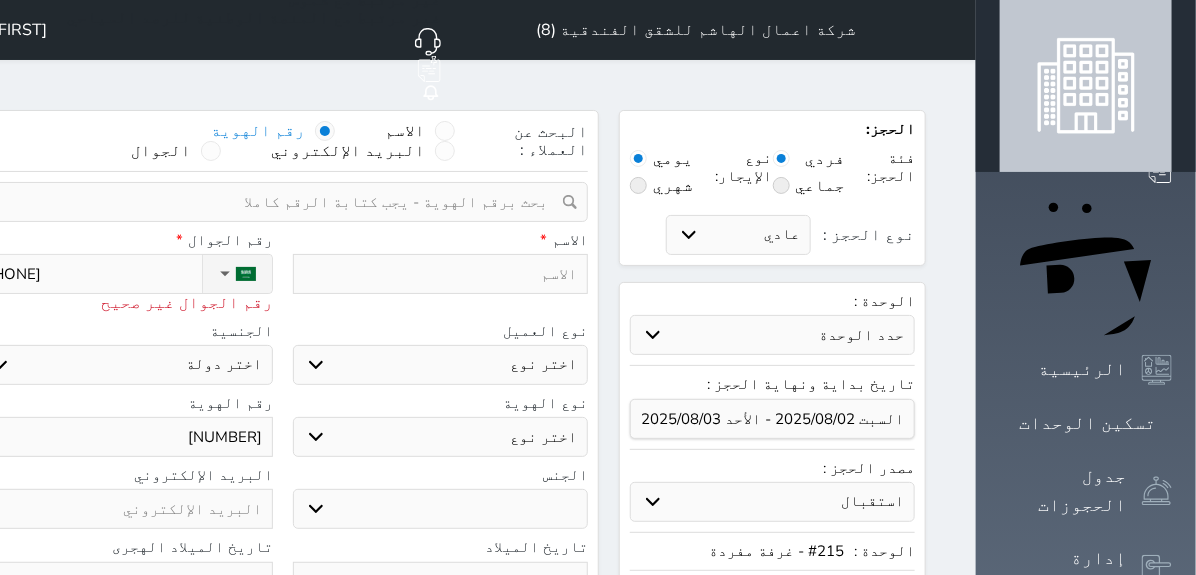 type on "[PHONE]" 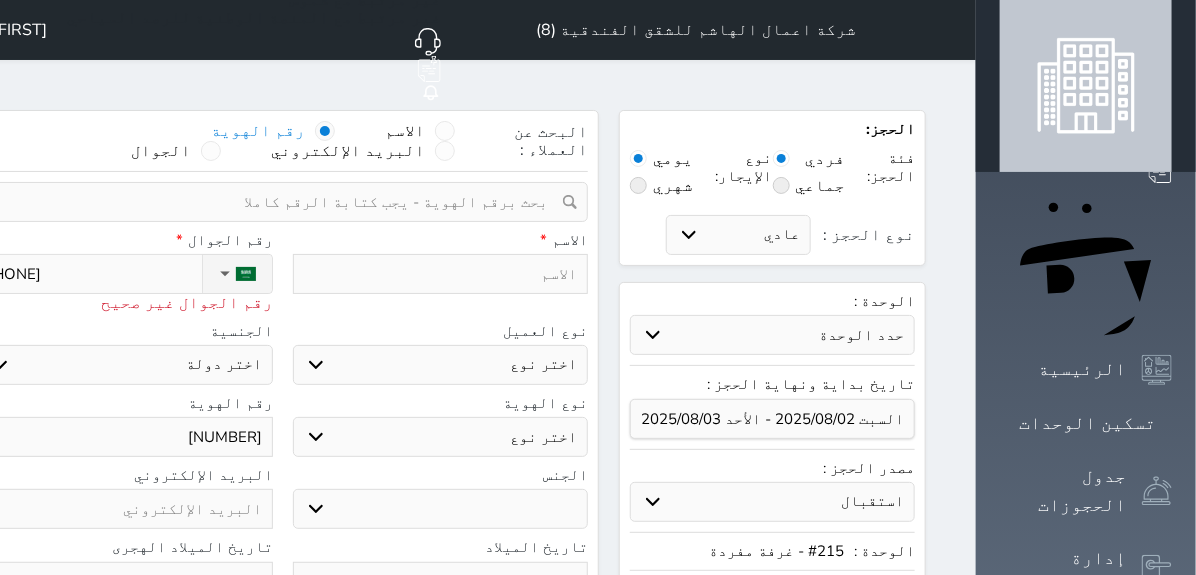 select 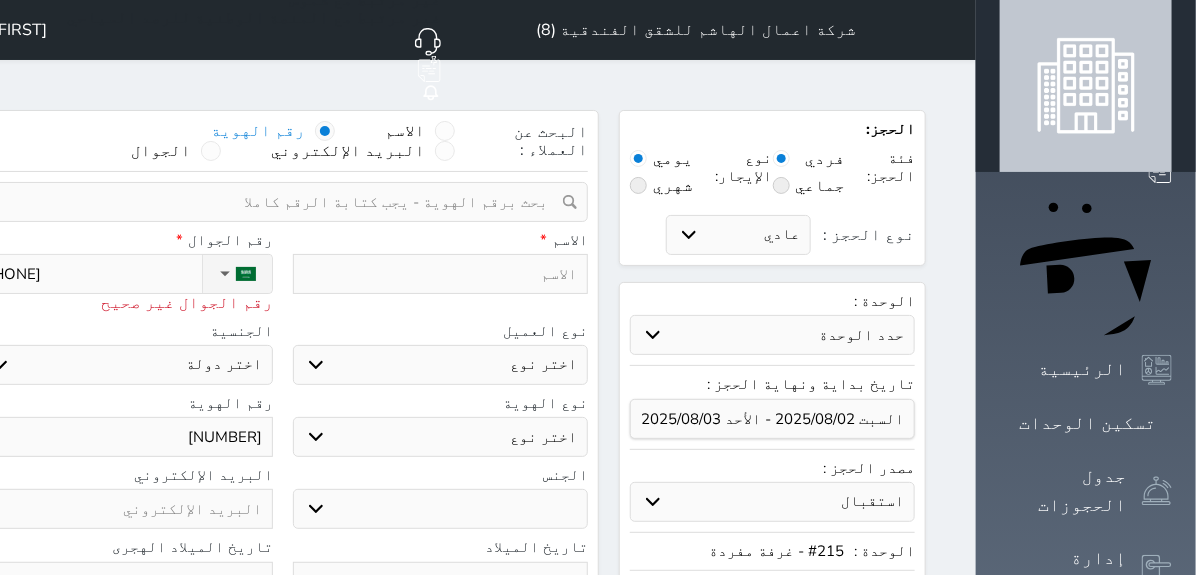type on "[PHONE]" 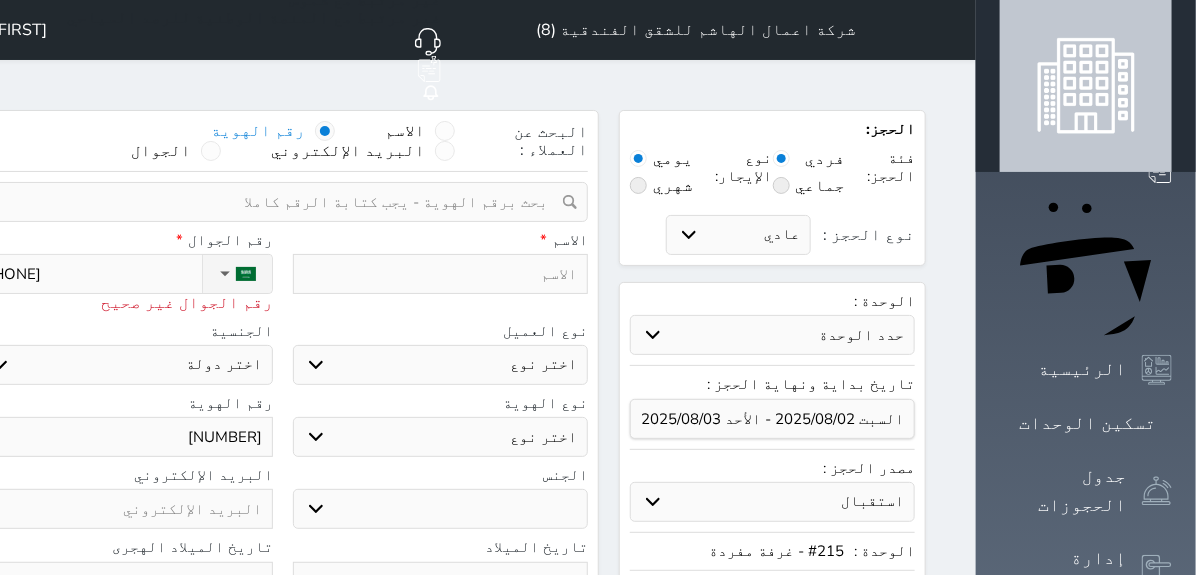 select 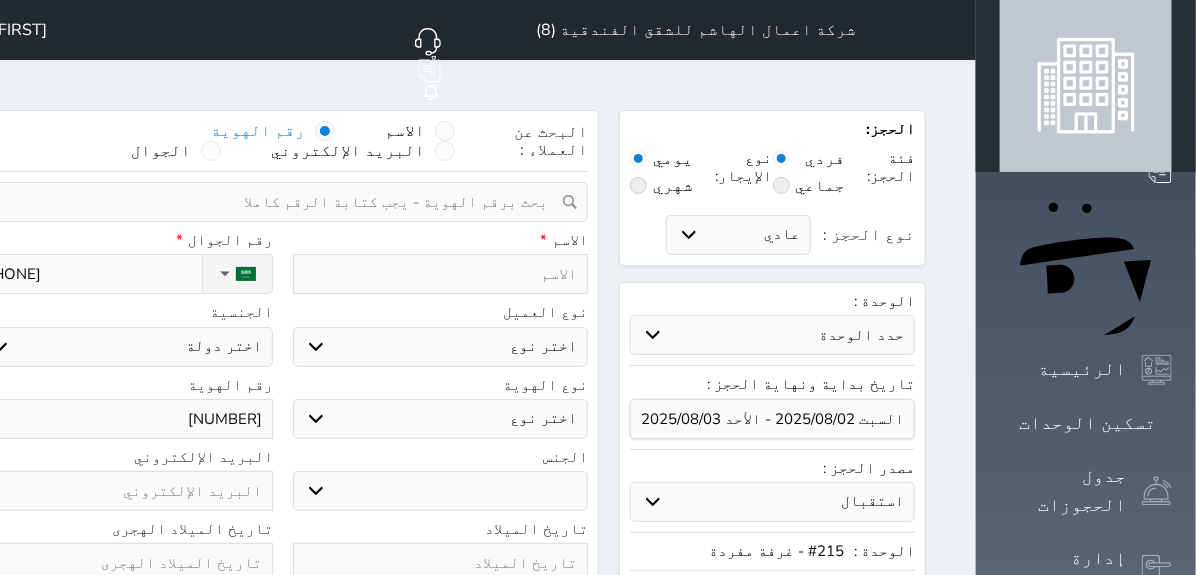 type on "[PHONE]" 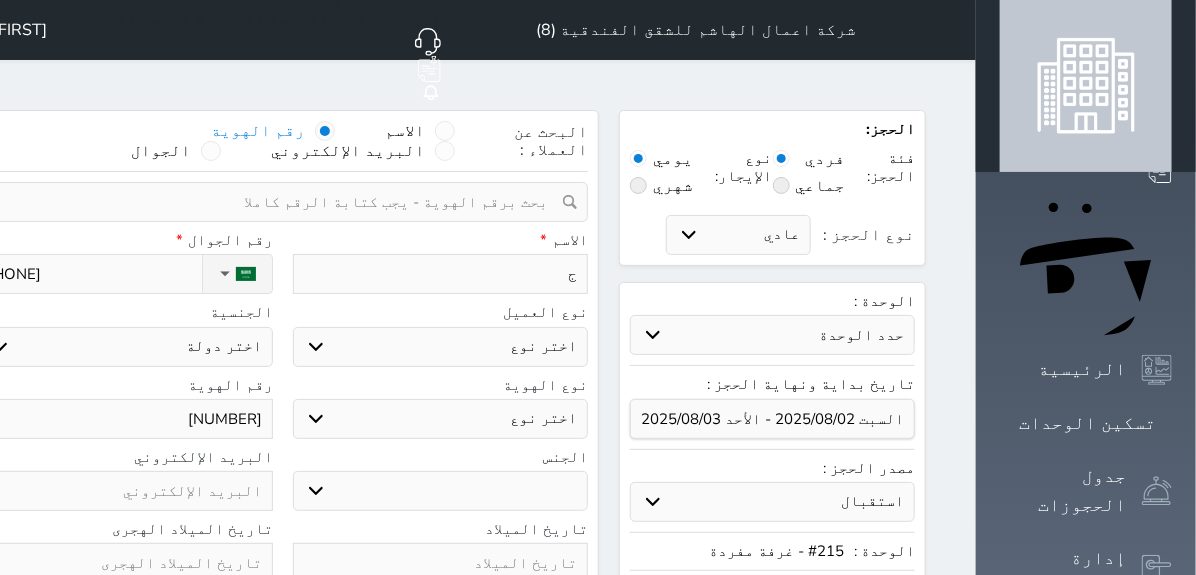 type on "جم" 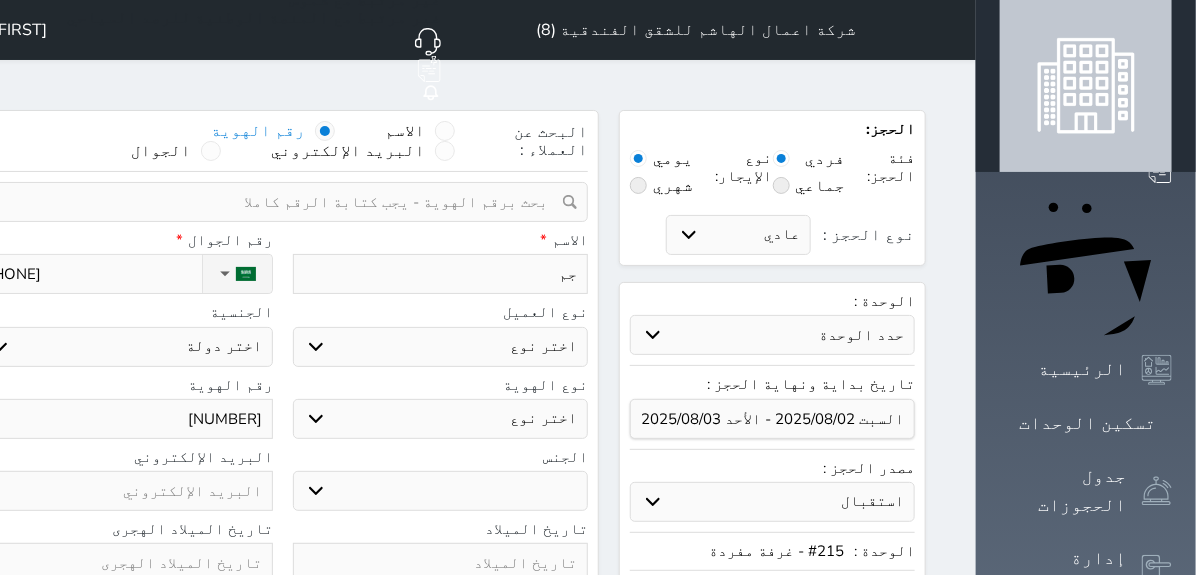 select 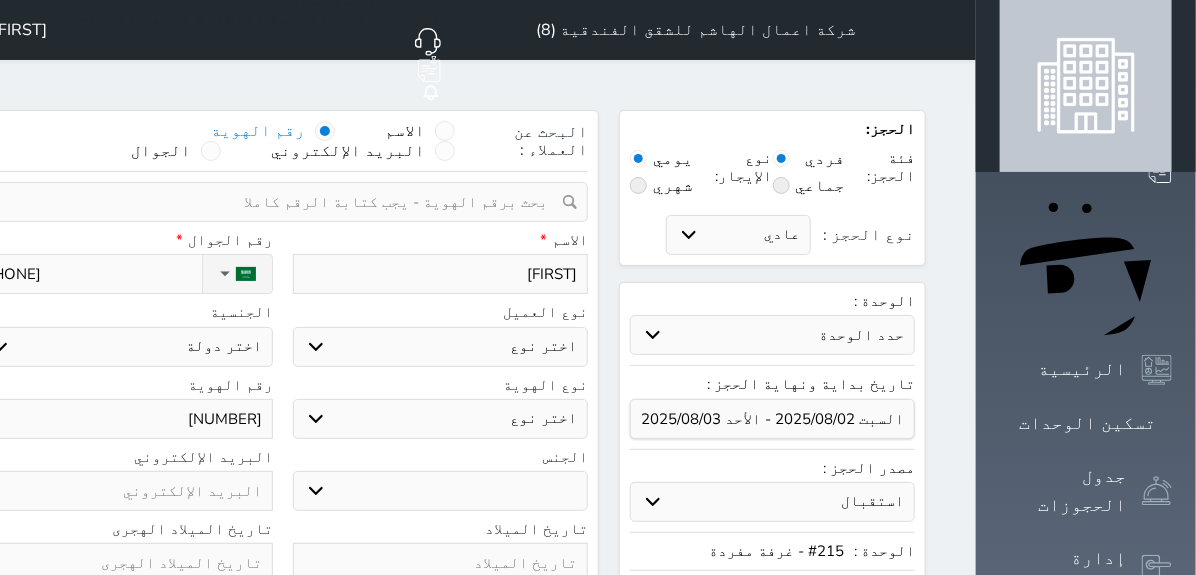 type on "[FIRST]" 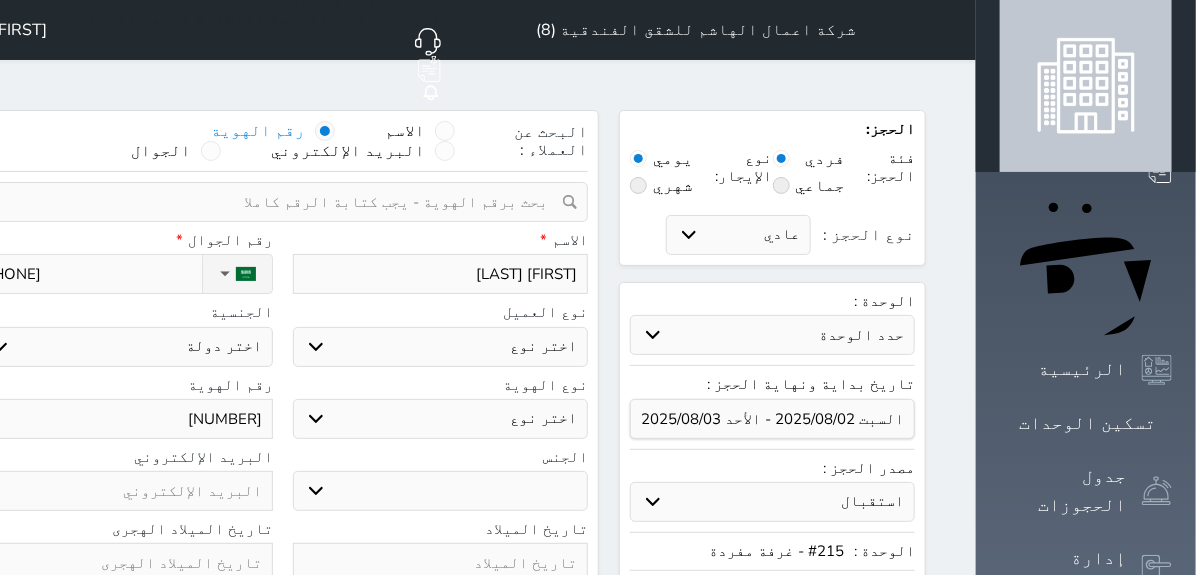 select 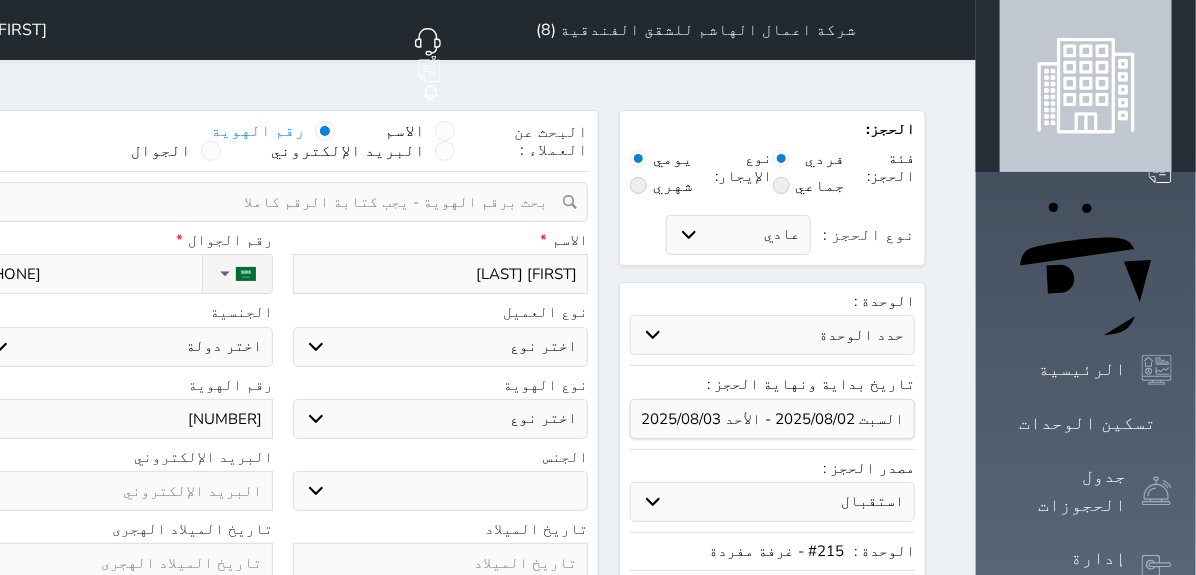 type on "[FIRST] عب" 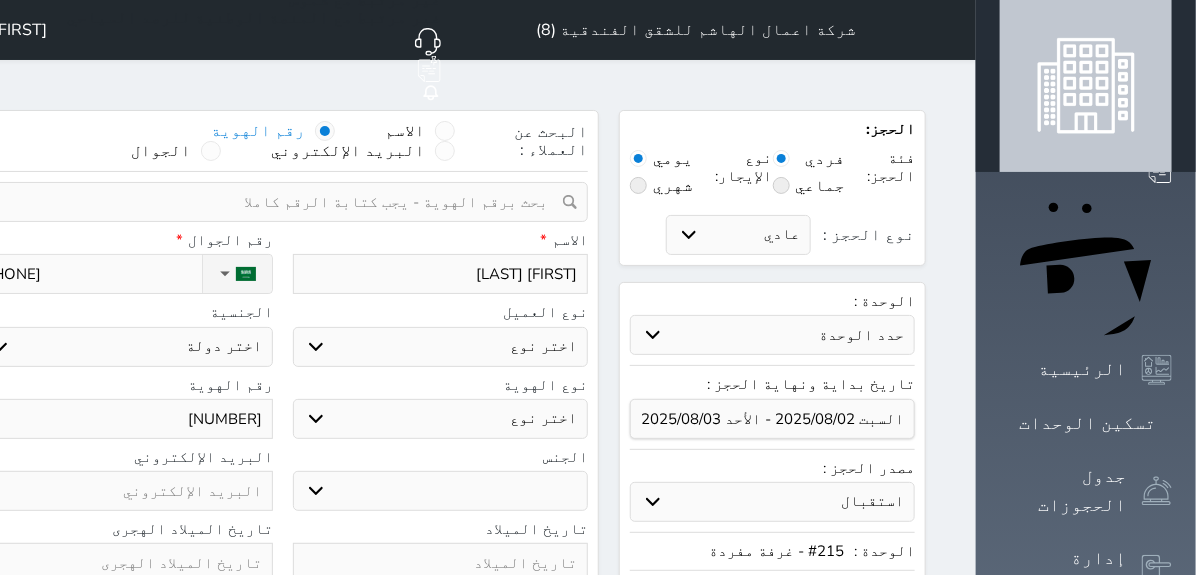 select 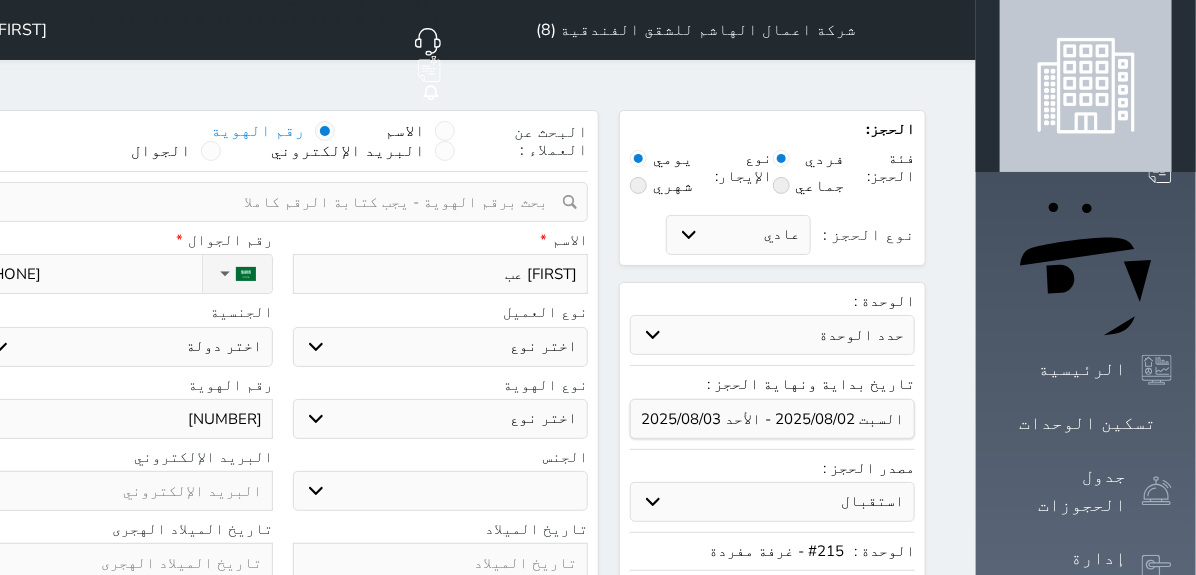 type on "[FIRST] [LAST]" 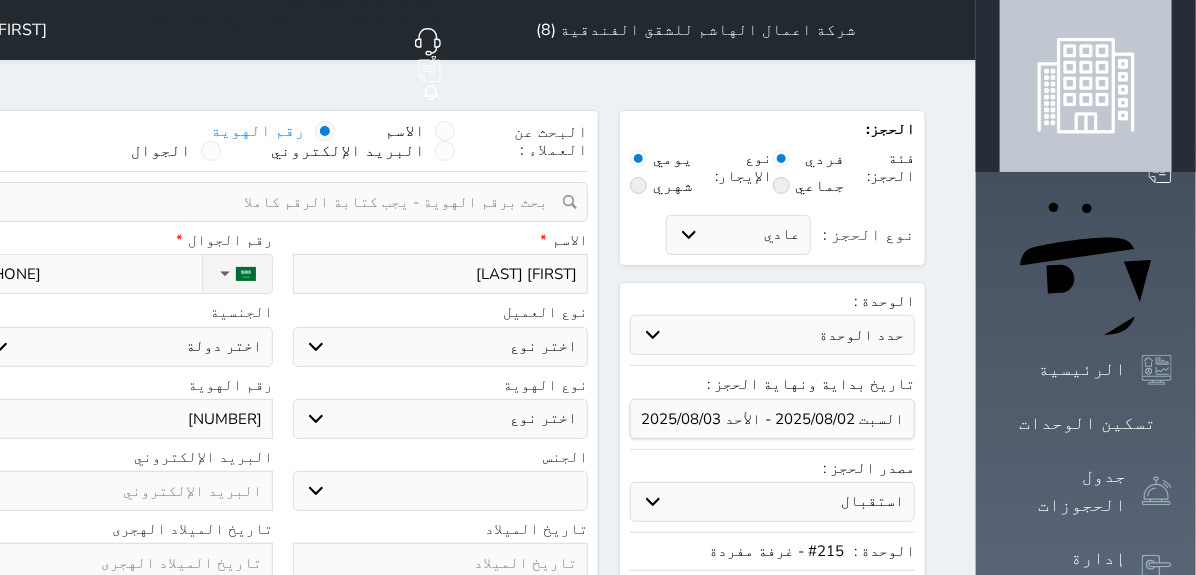 type on "[FIRST] [LAST]" 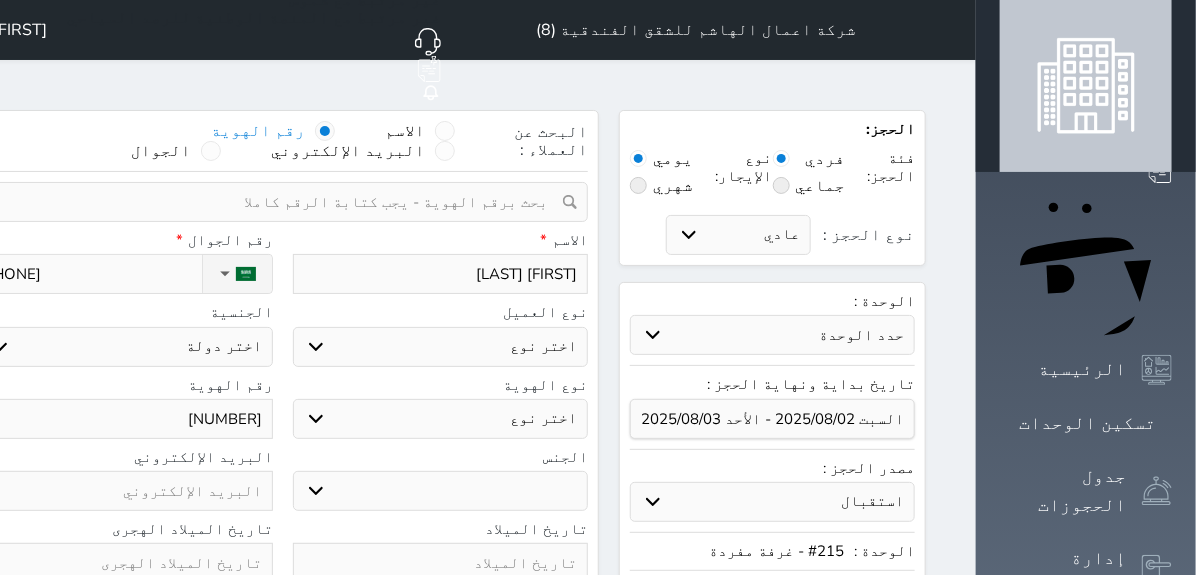 select 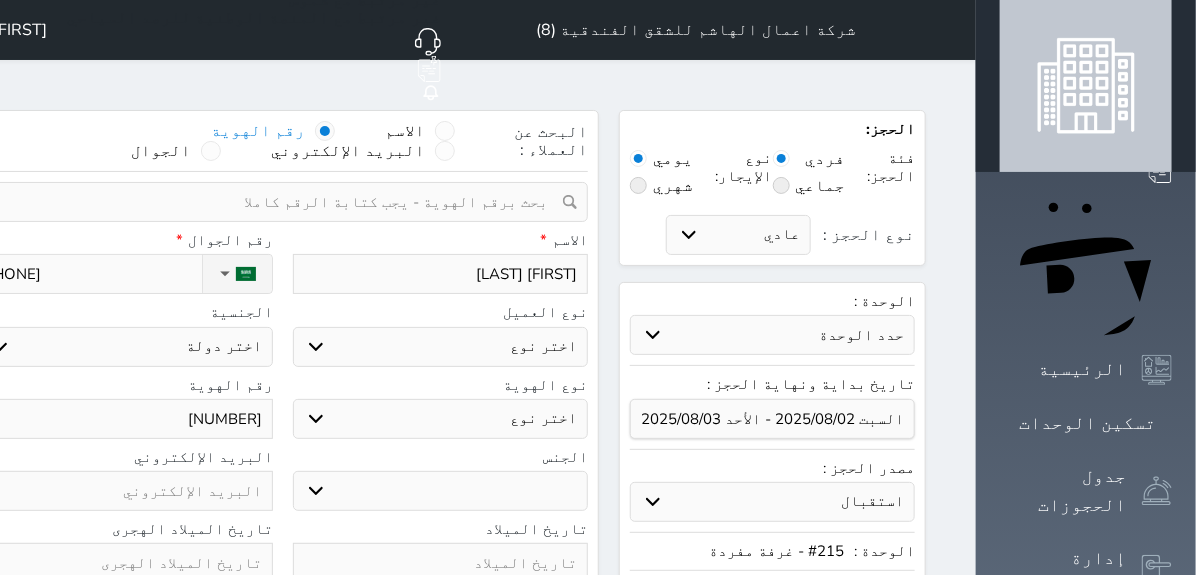 type on "[FIRST] [LAST]" 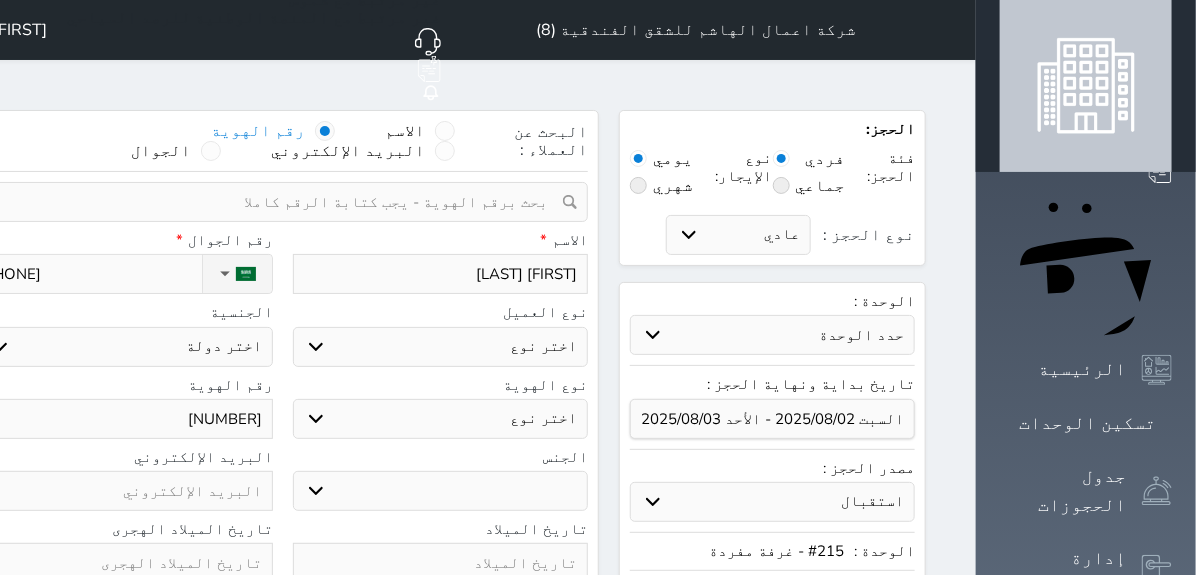 select 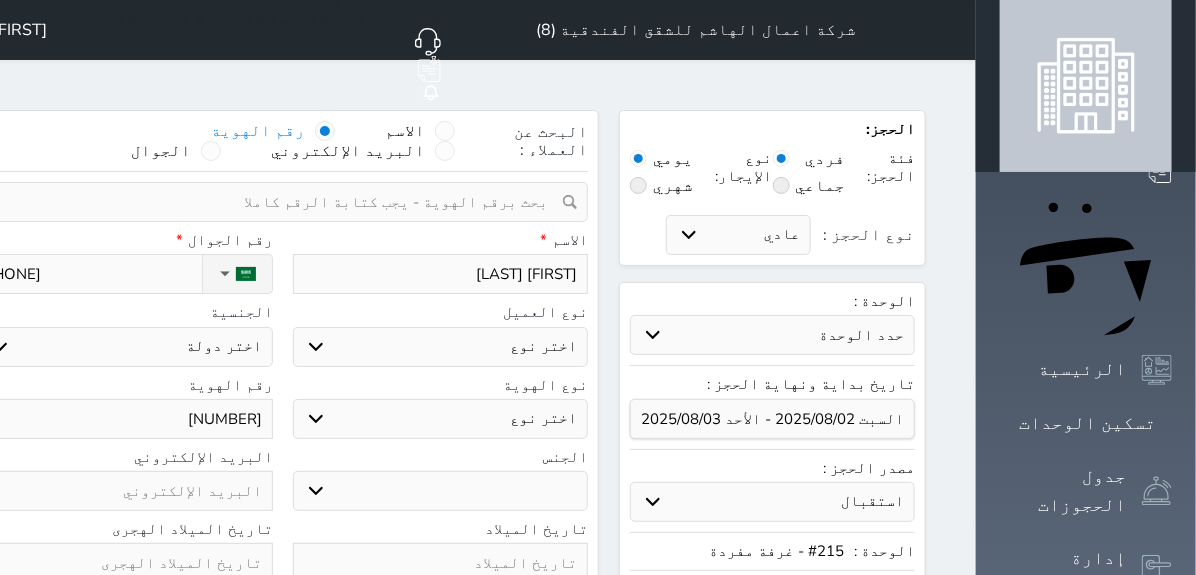 type on "[FIRST] [LAST]" 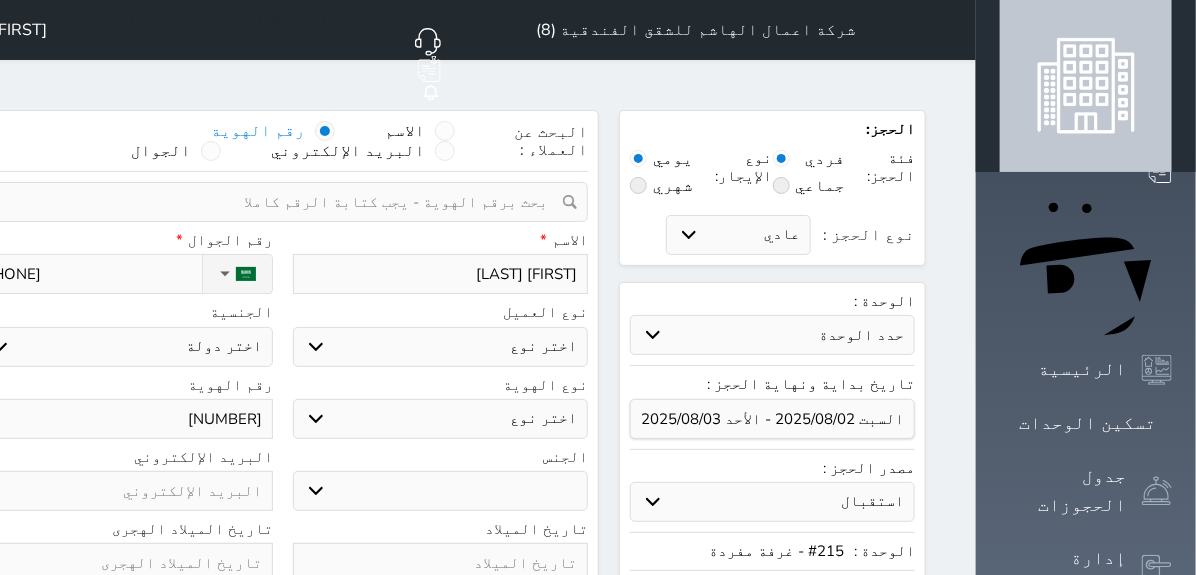 select 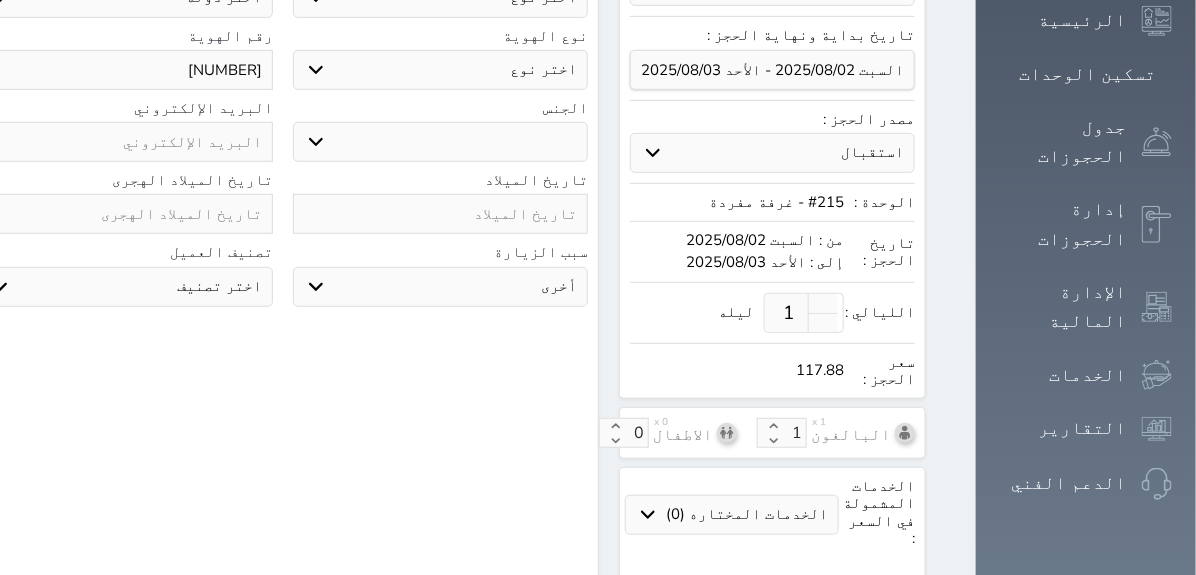 scroll, scrollTop: 649, scrollLeft: 0, axis: vertical 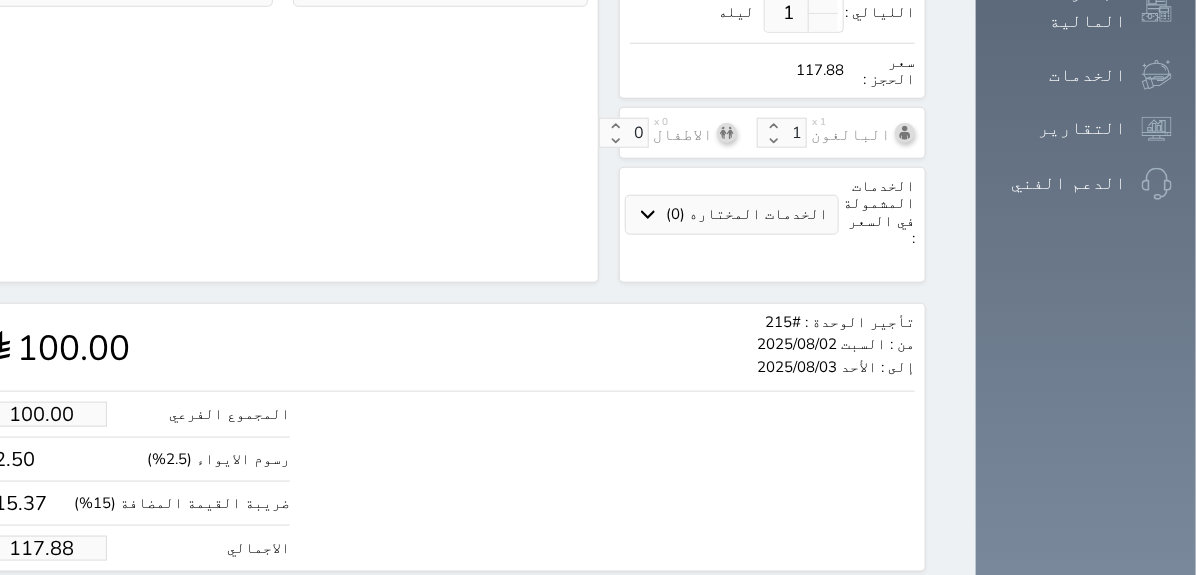 type on "[FIRST] [LAST]" 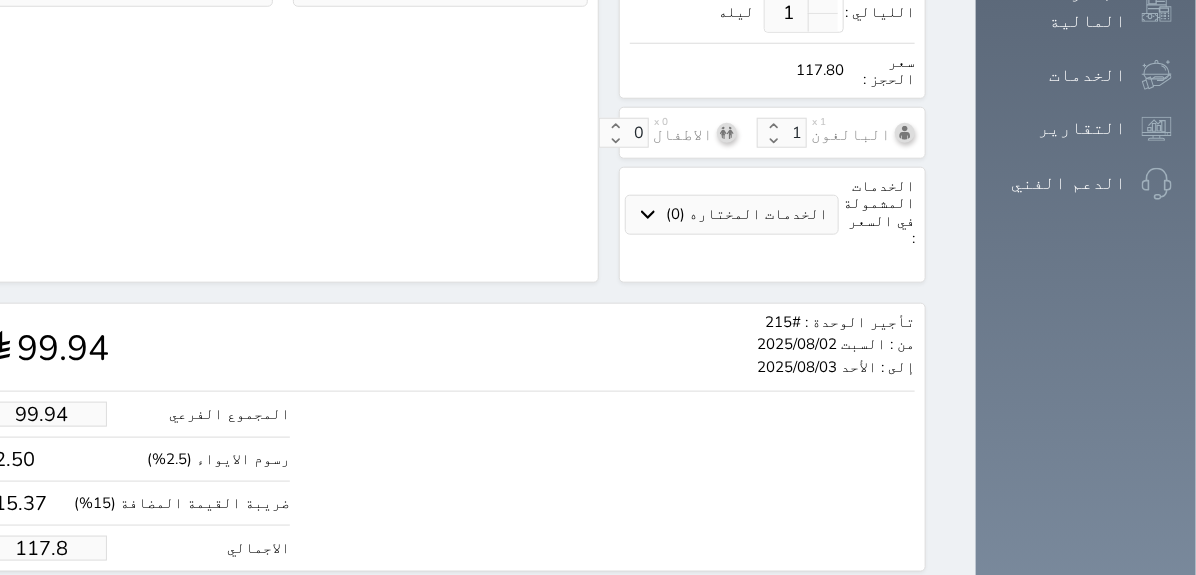 type on "117" 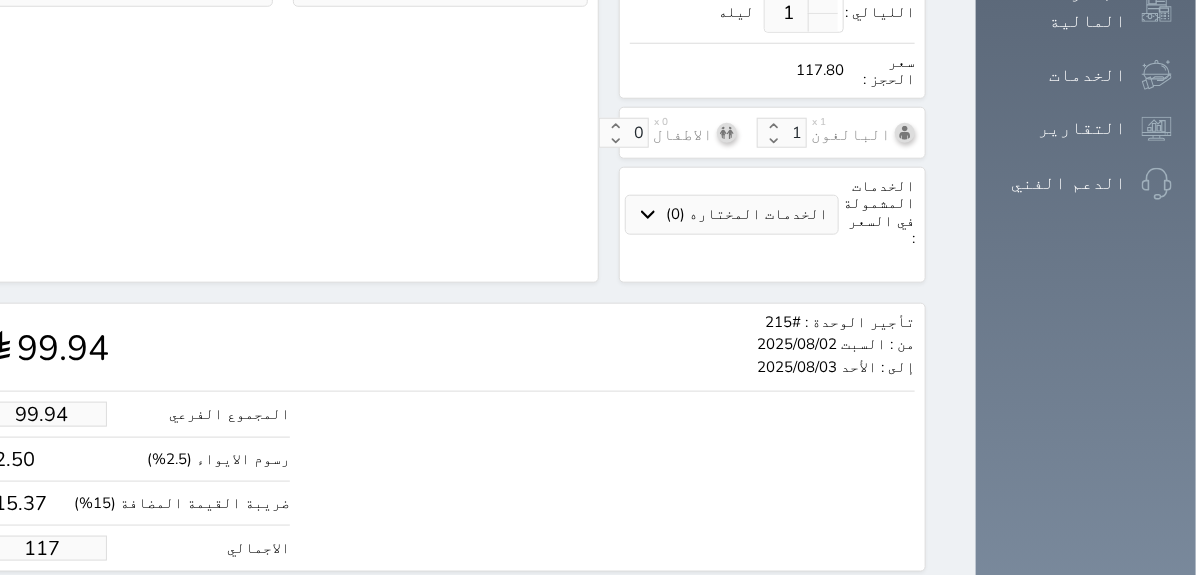 type on "9.33" 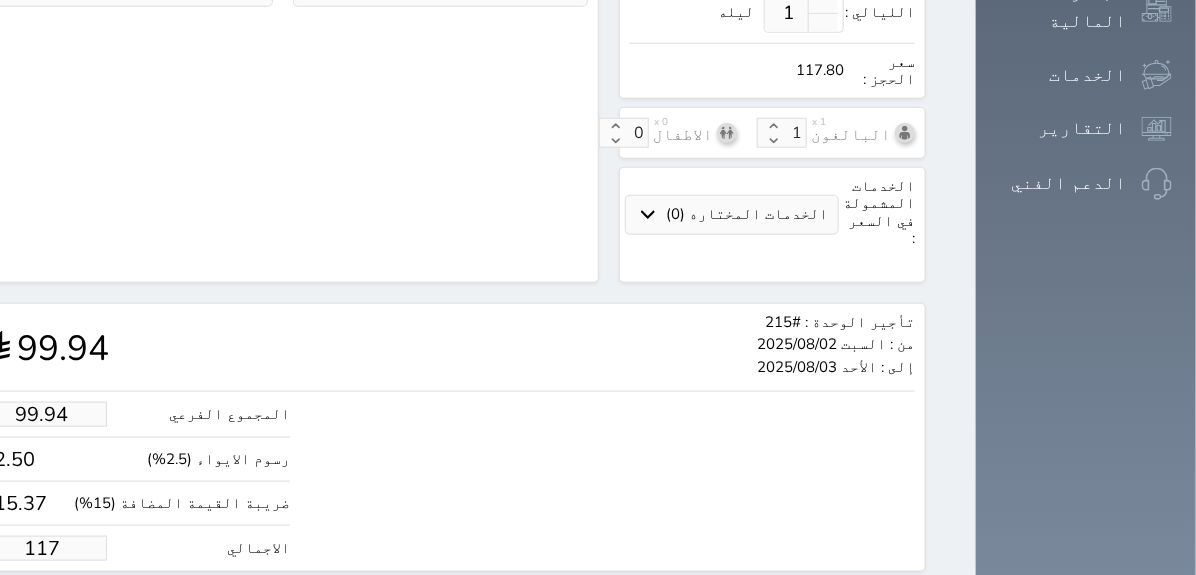 type on "11" 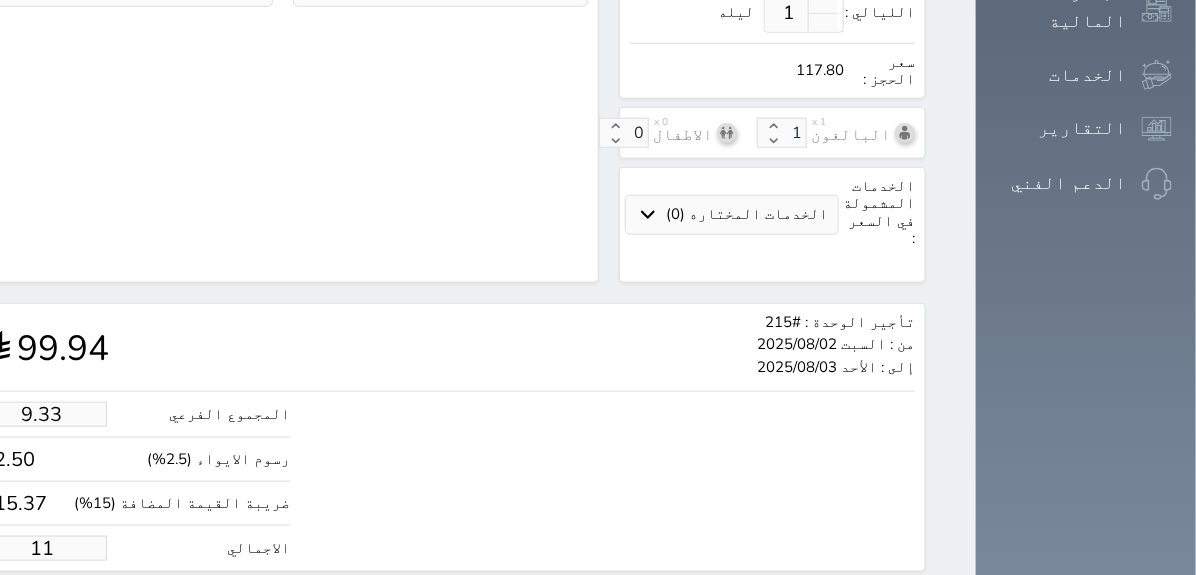 type on "1.00" 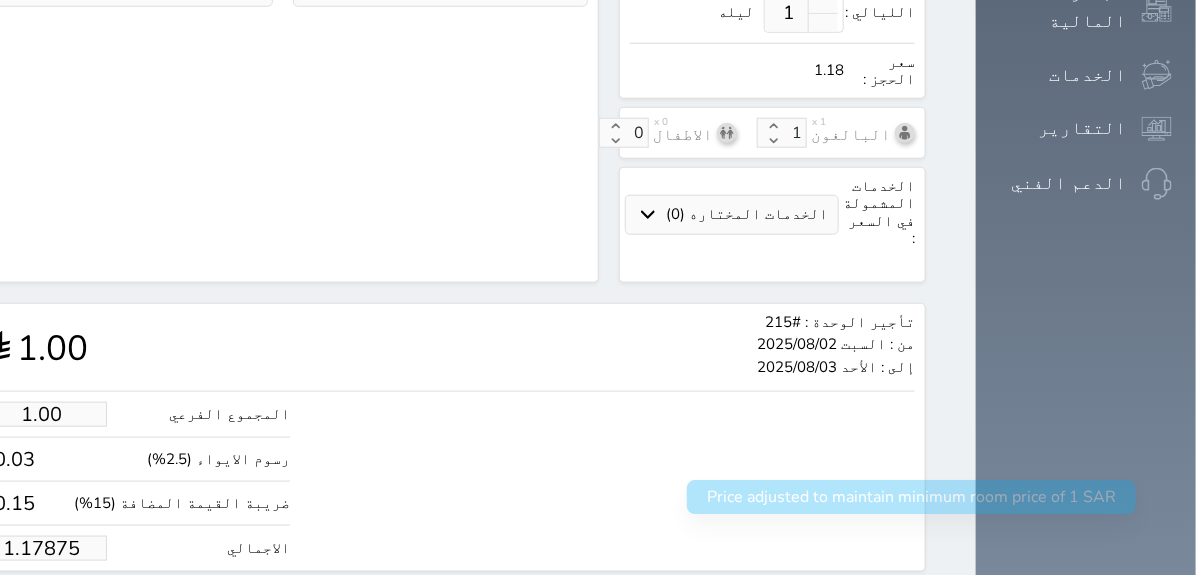 type on "1.1787" 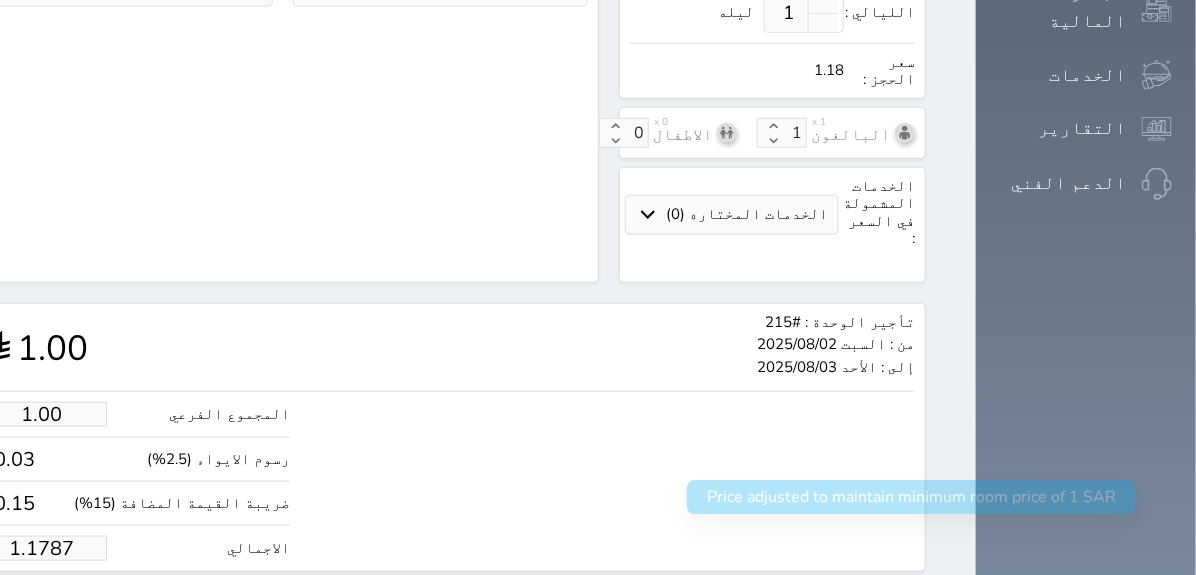 type on "1.178" 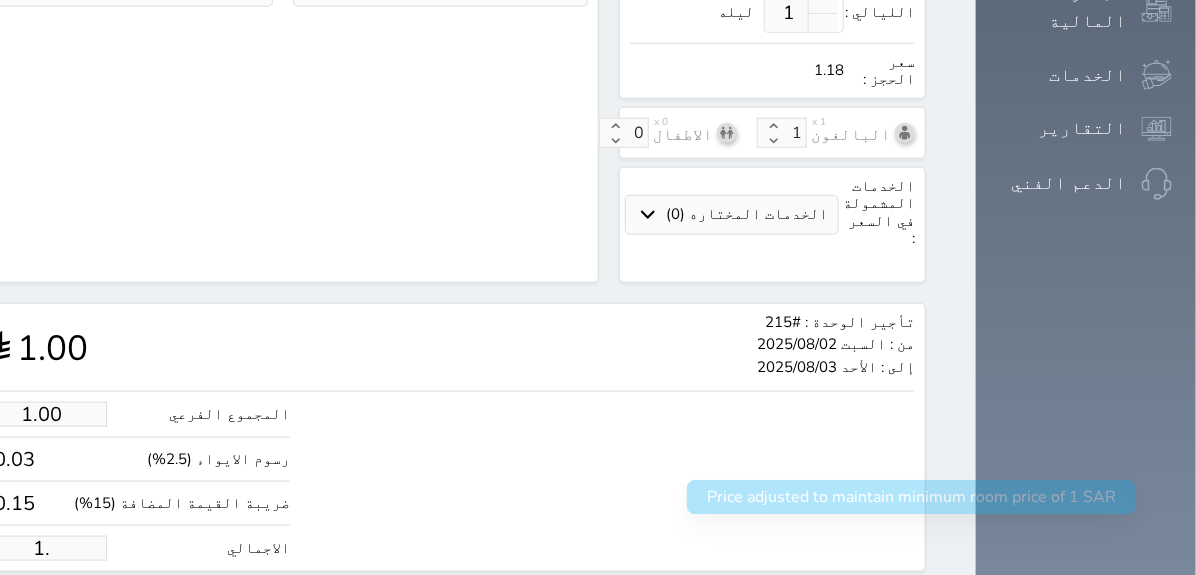 type on "1" 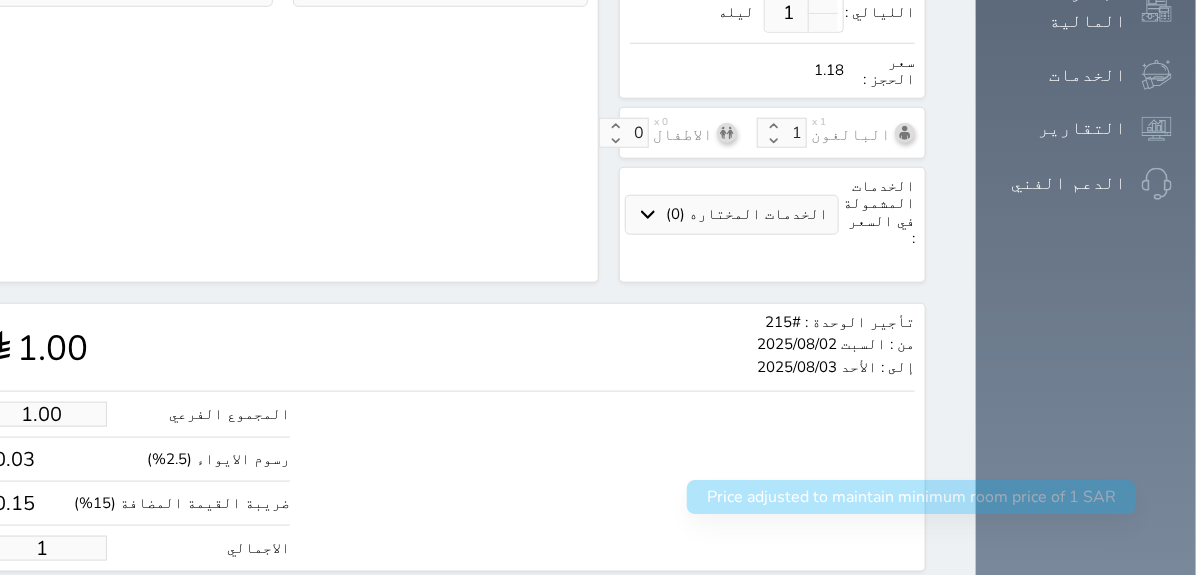 type 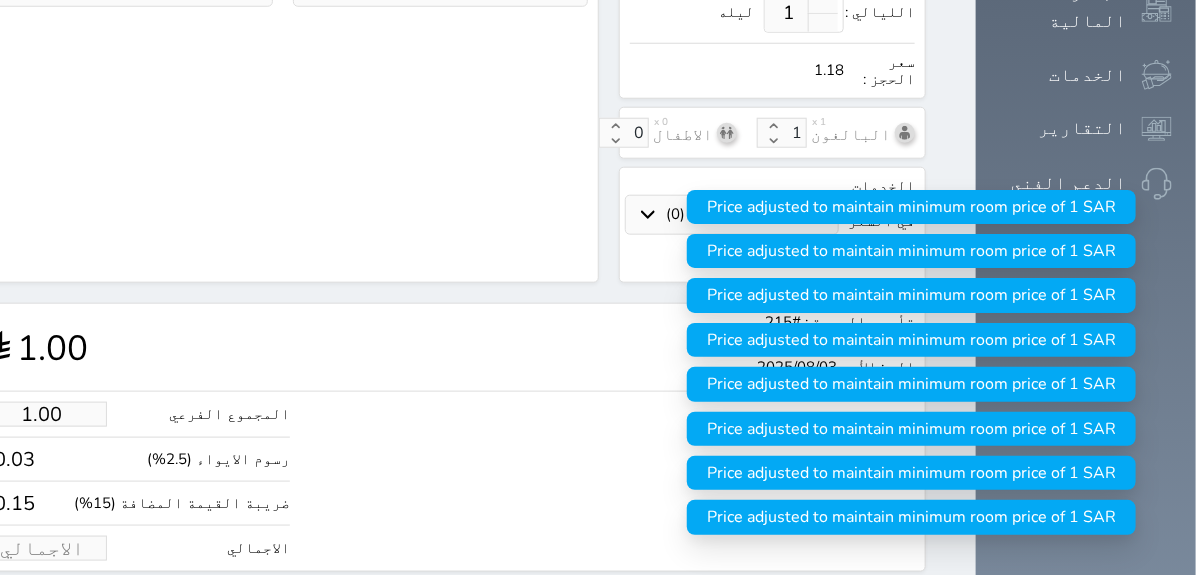 type on "1" 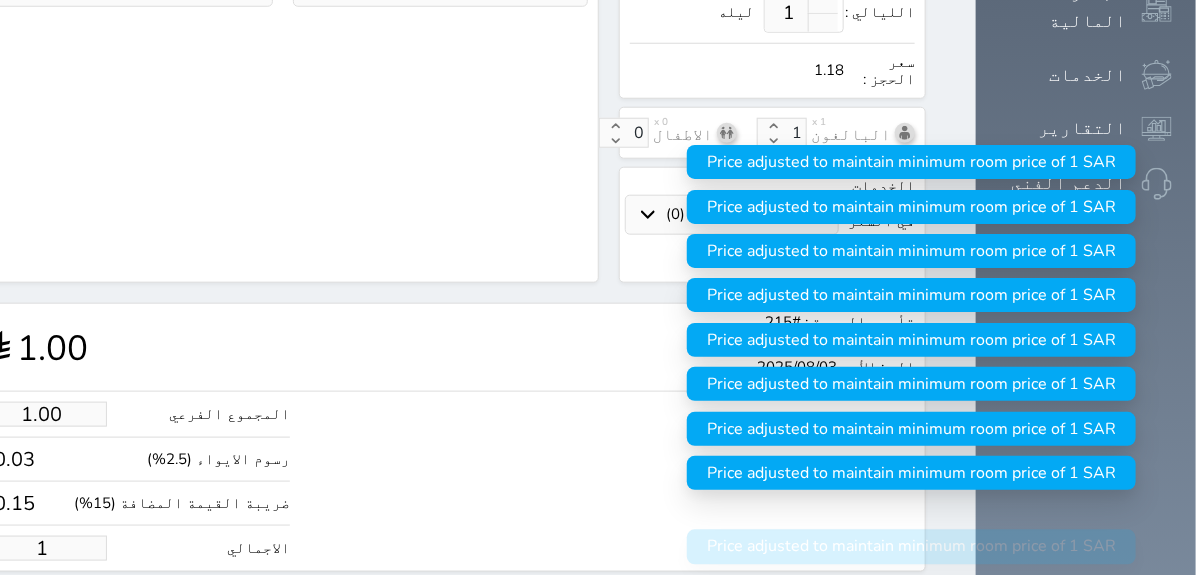type on "8.48" 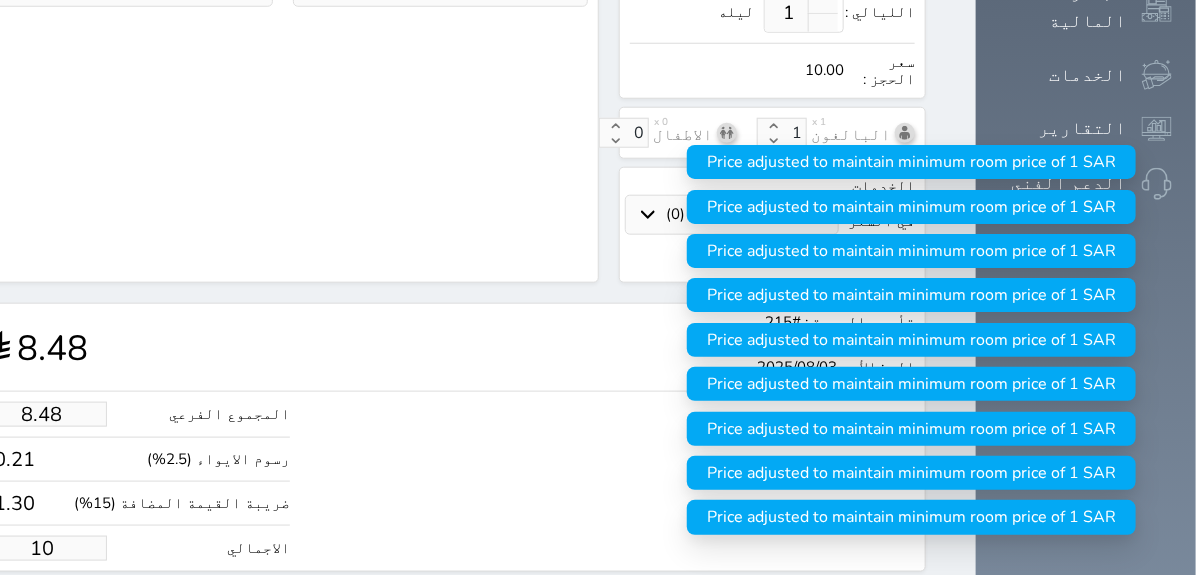 type on "84.84" 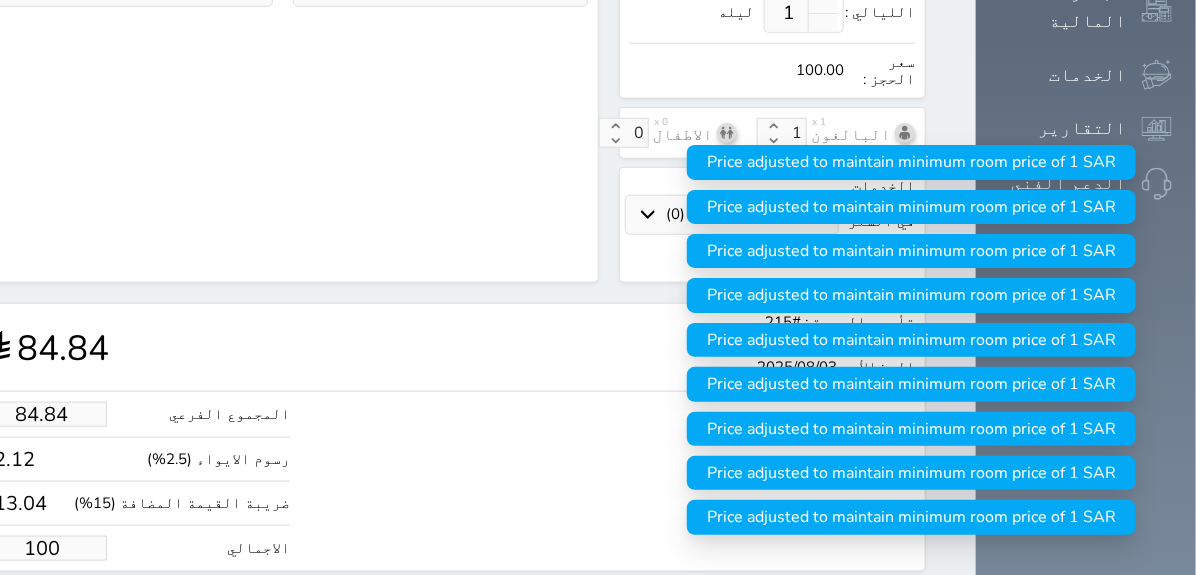 type on "100.00" 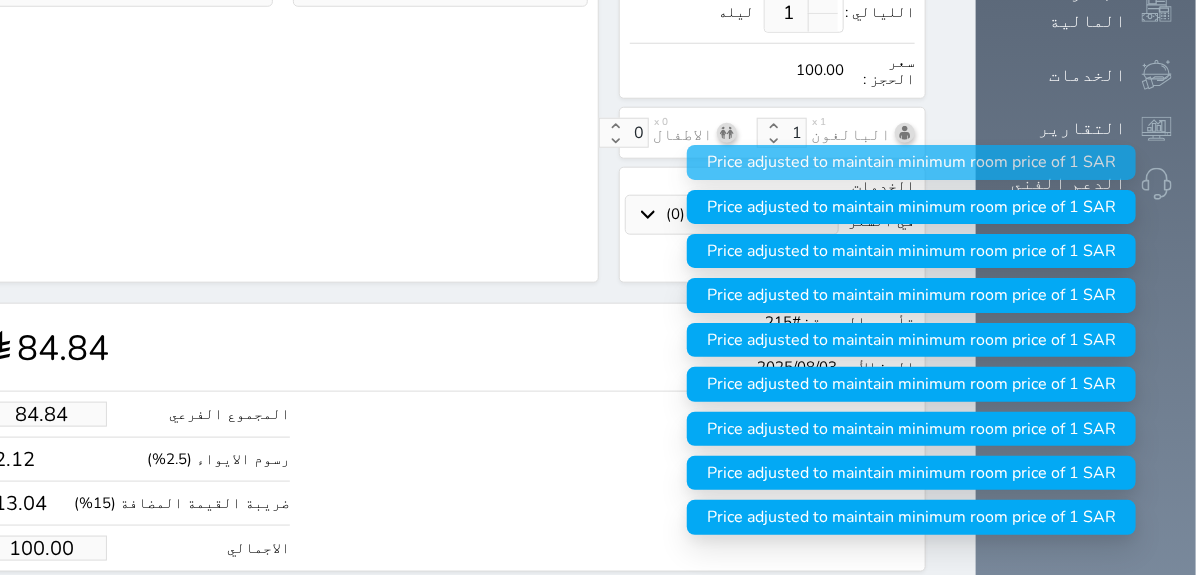 click on "حجز" at bounding box center [59, 609] 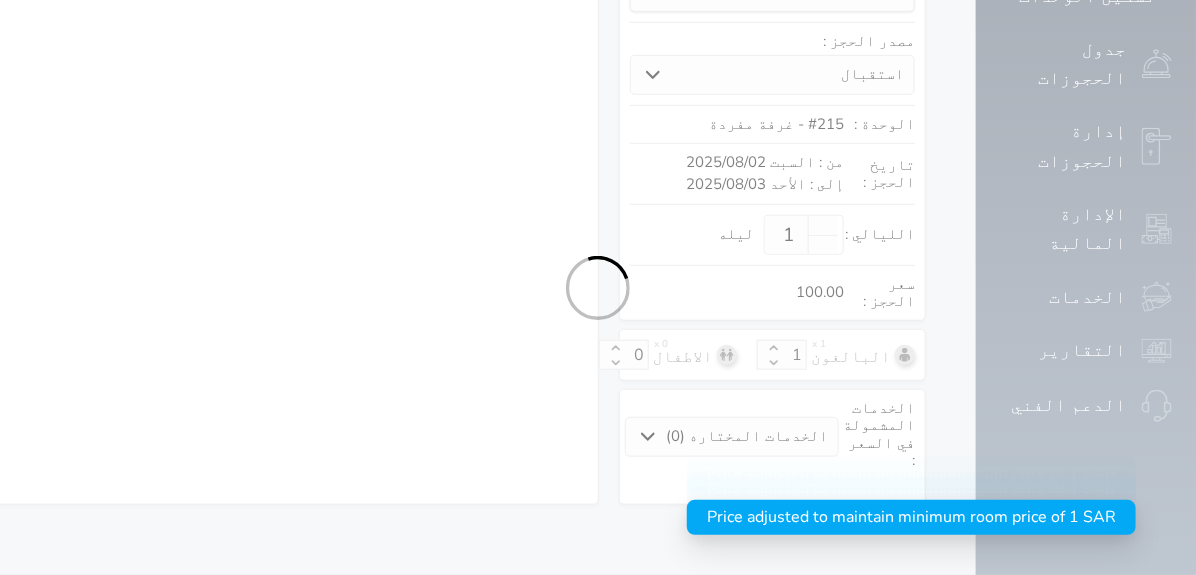 scroll, scrollTop: 327, scrollLeft: 0, axis: vertical 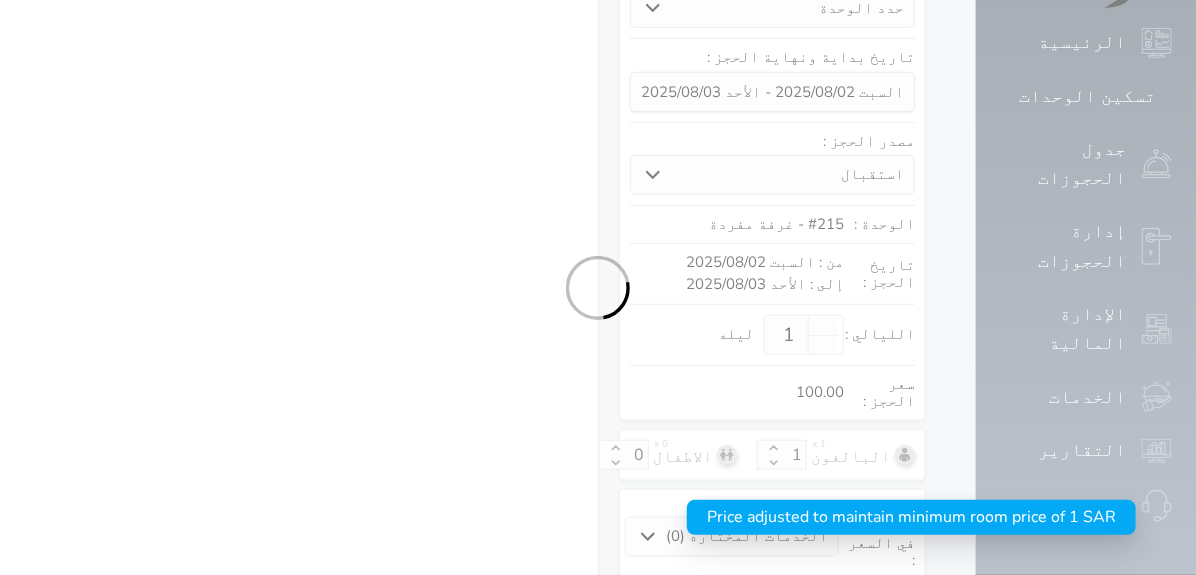 select 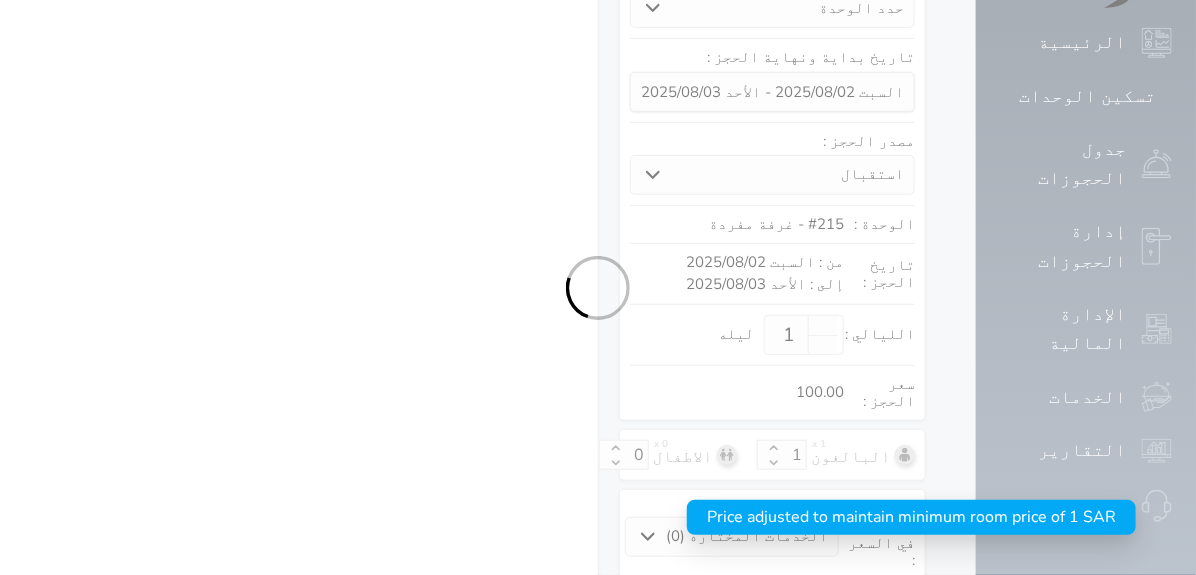 select on "7" 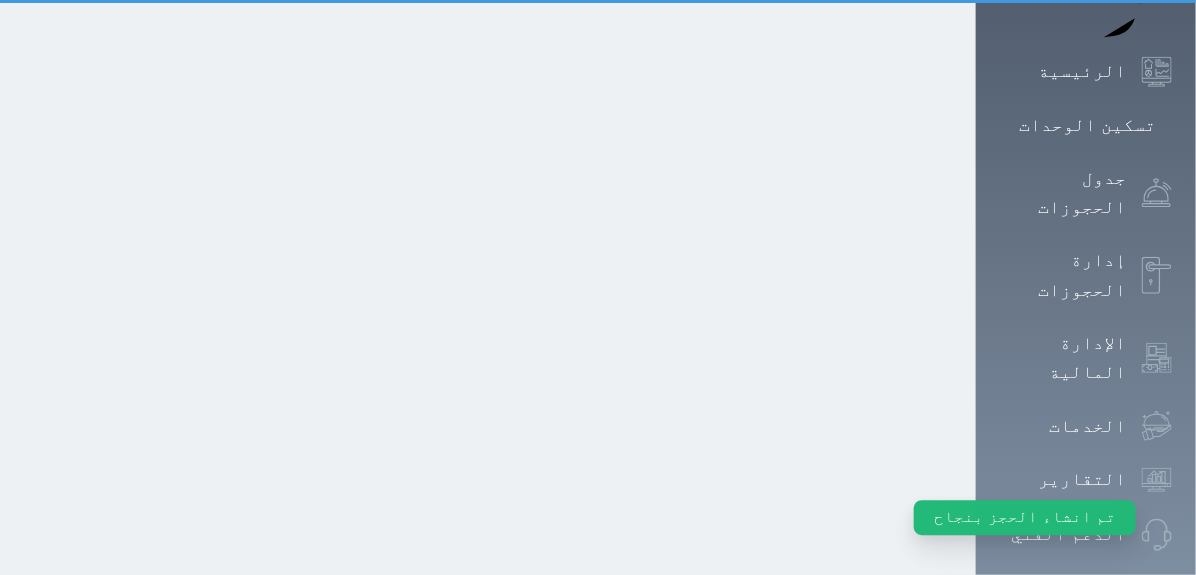 scroll, scrollTop: 0, scrollLeft: 0, axis: both 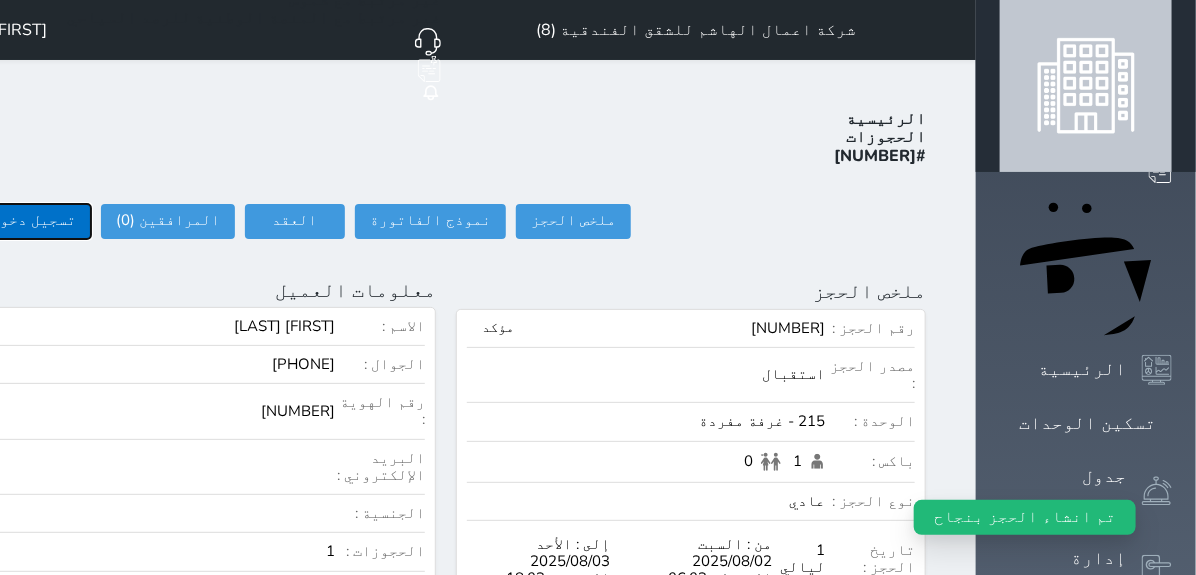click on "تسجيل دخول" at bounding box center (33, 221) 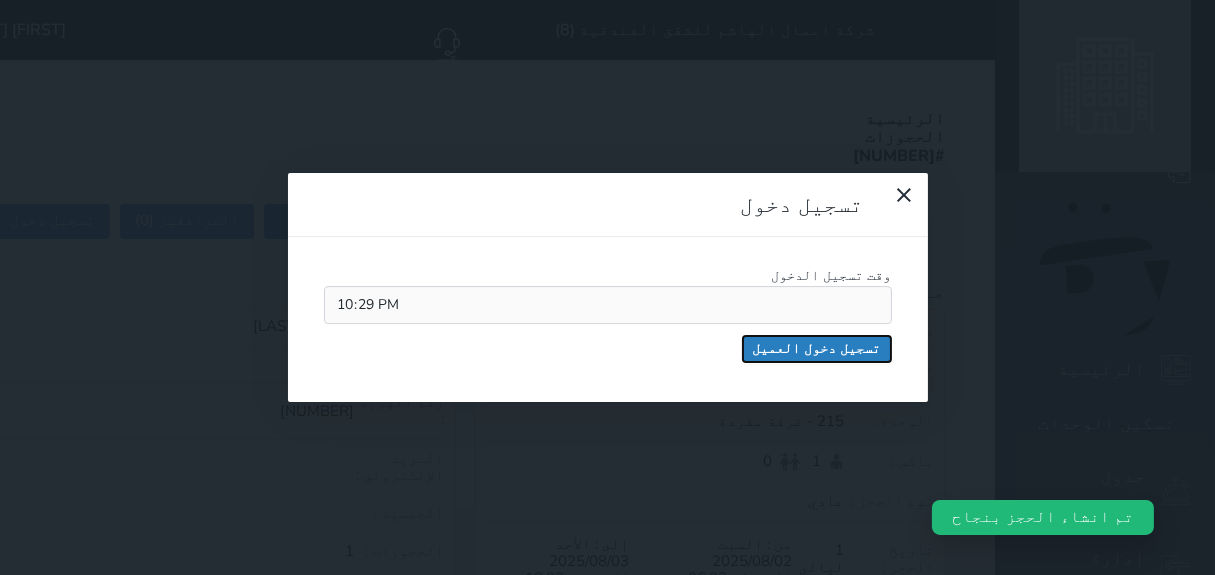 click on "تسجيل دخول العميل" at bounding box center [817, 349] 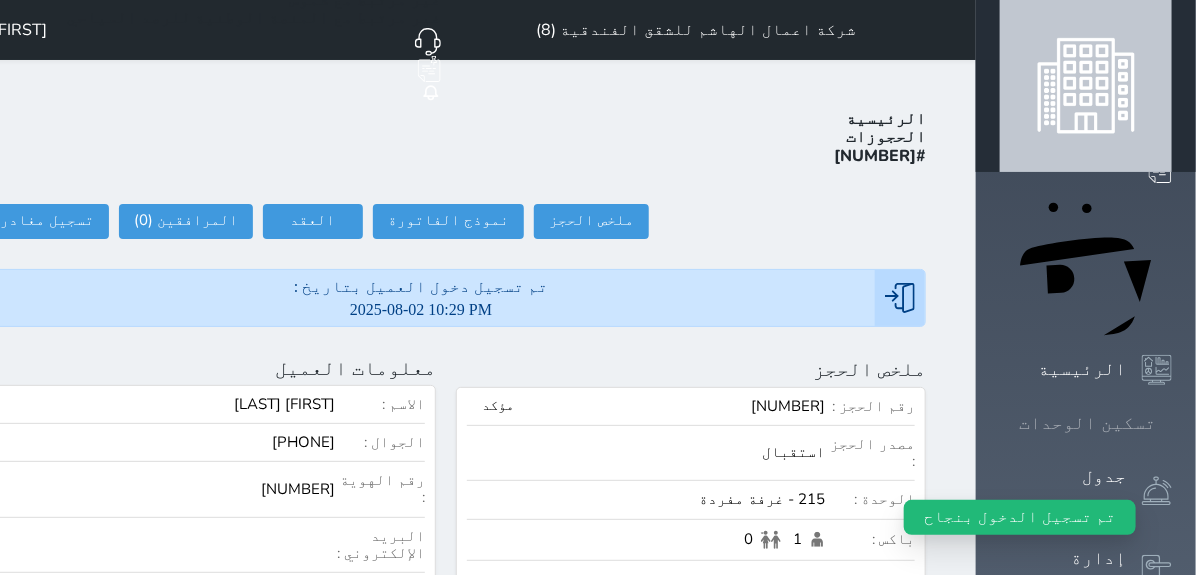 click 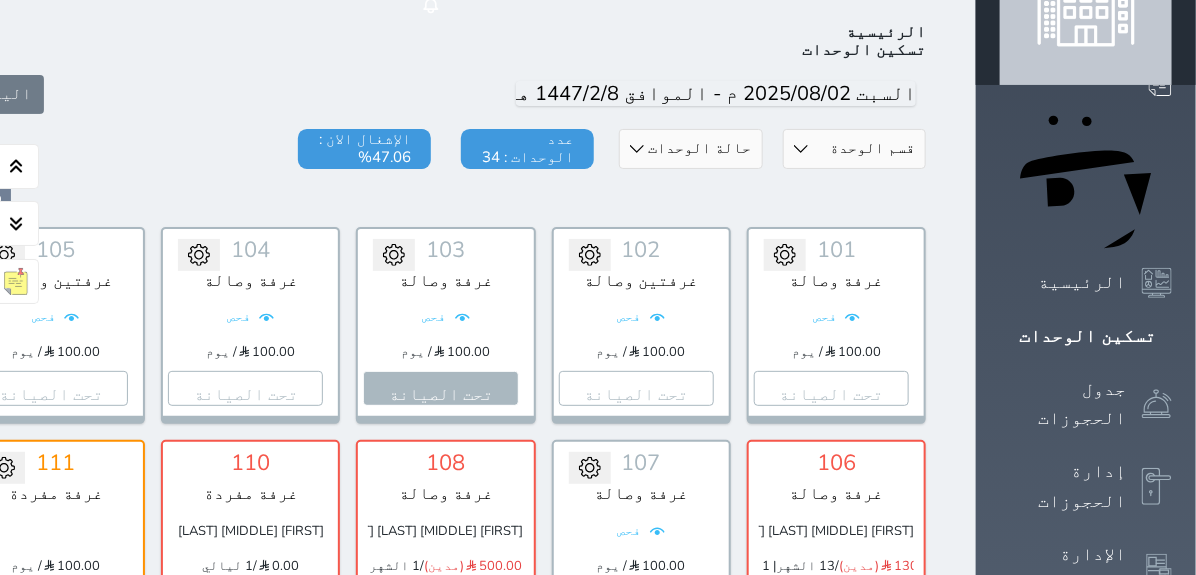 scroll, scrollTop: 111, scrollLeft: 0, axis: vertical 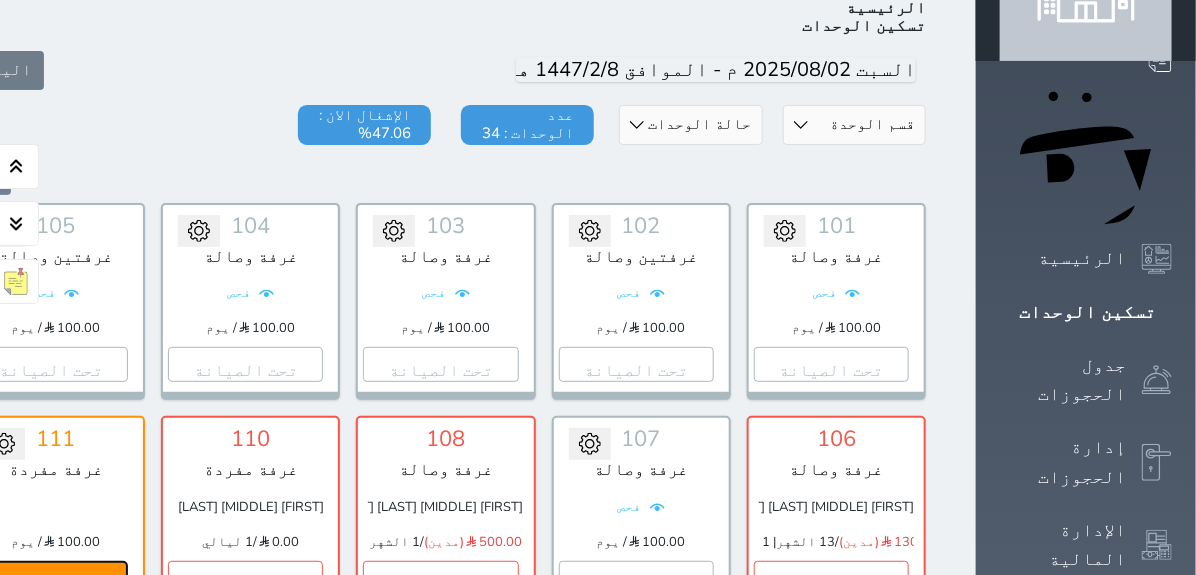 click on "تحت التنظيف" at bounding box center (50, 578) 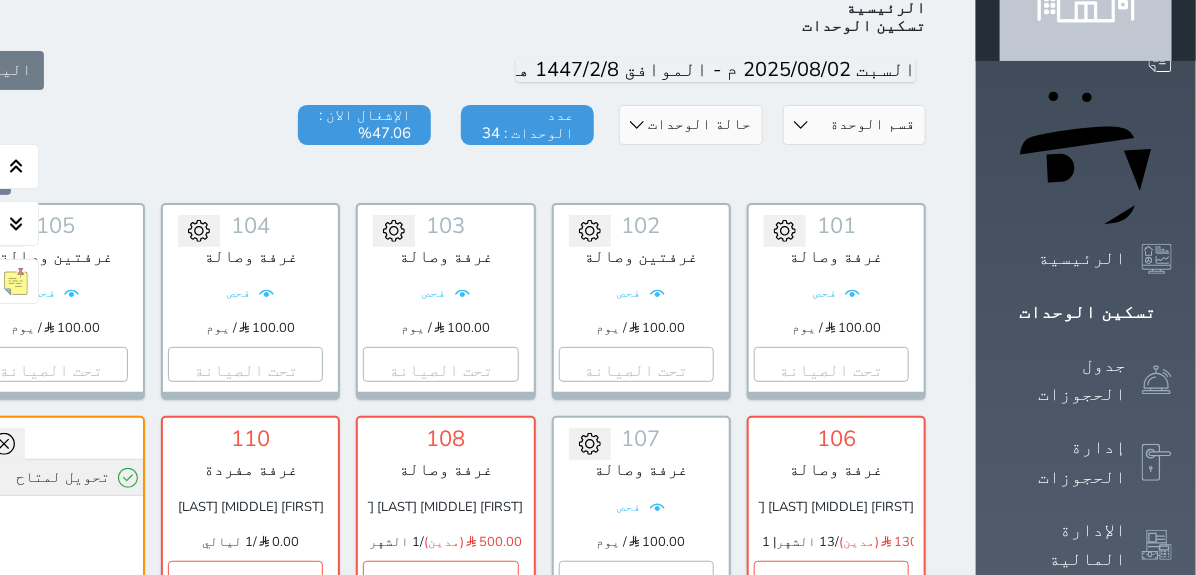 click on "تحويل لمتاح" at bounding box center (55, 477) 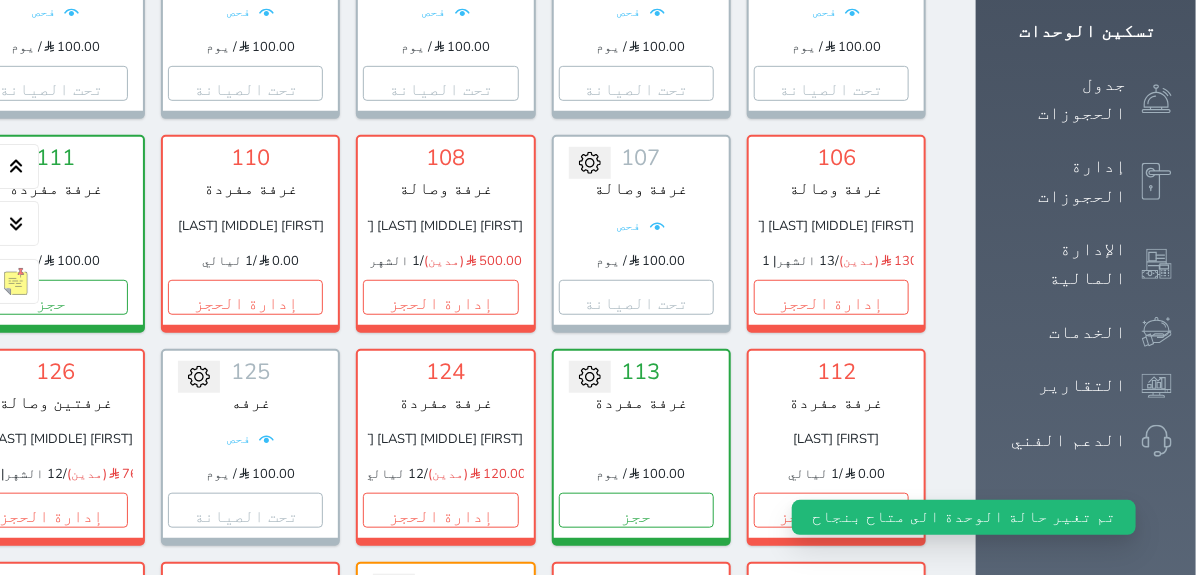 scroll, scrollTop: 411, scrollLeft: 0, axis: vertical 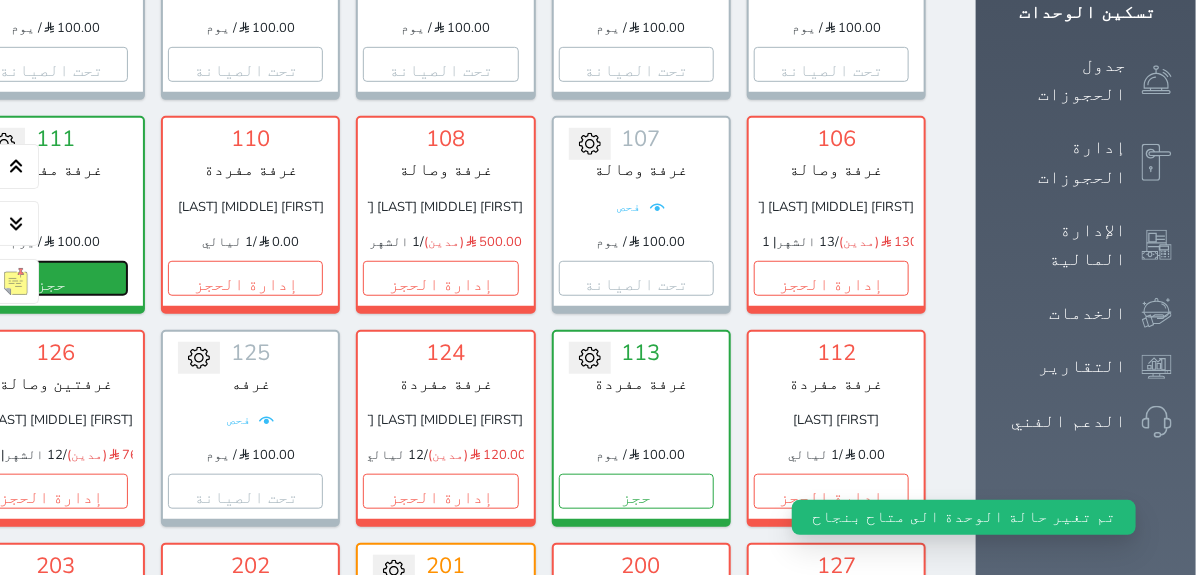 click on "حجز" at bounding box center [50, 278] 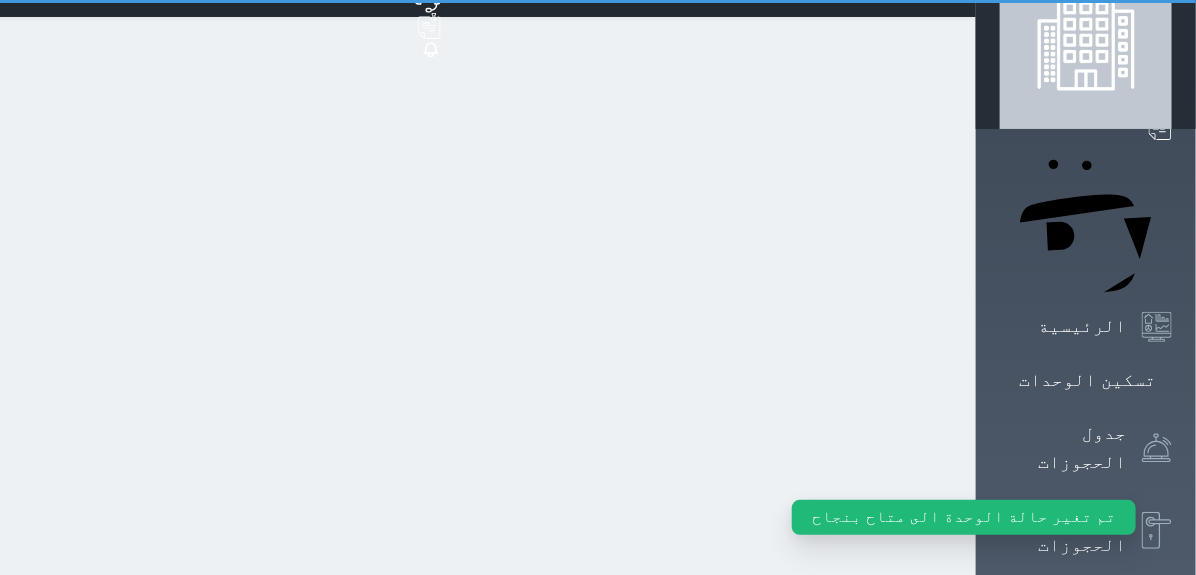 scroll, scrollTop: 0, scrollLeft: 0, axis: both 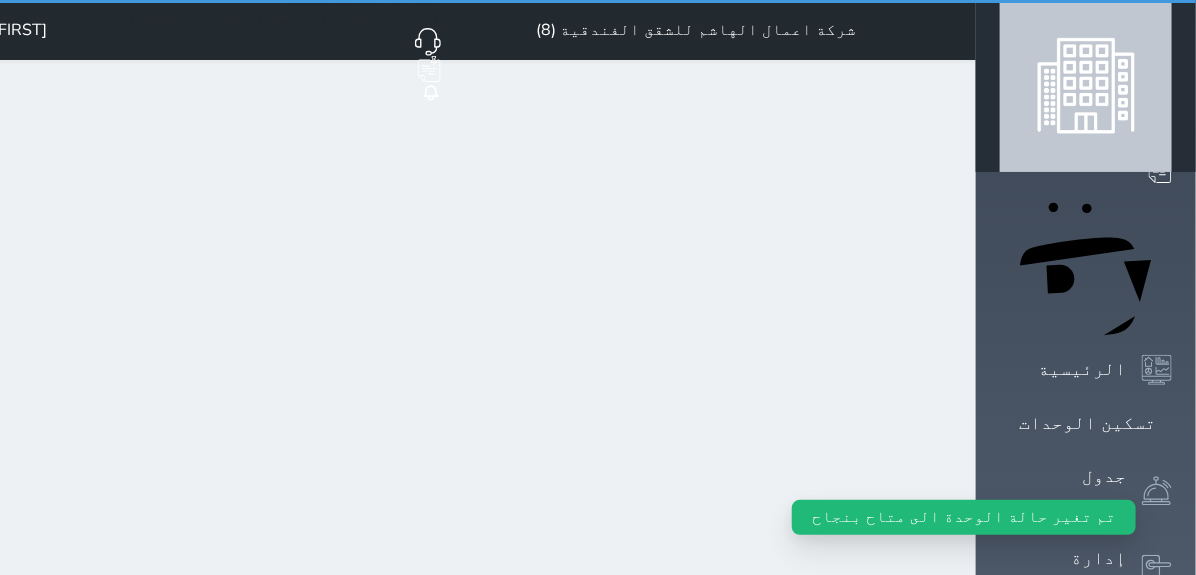 select on "1" 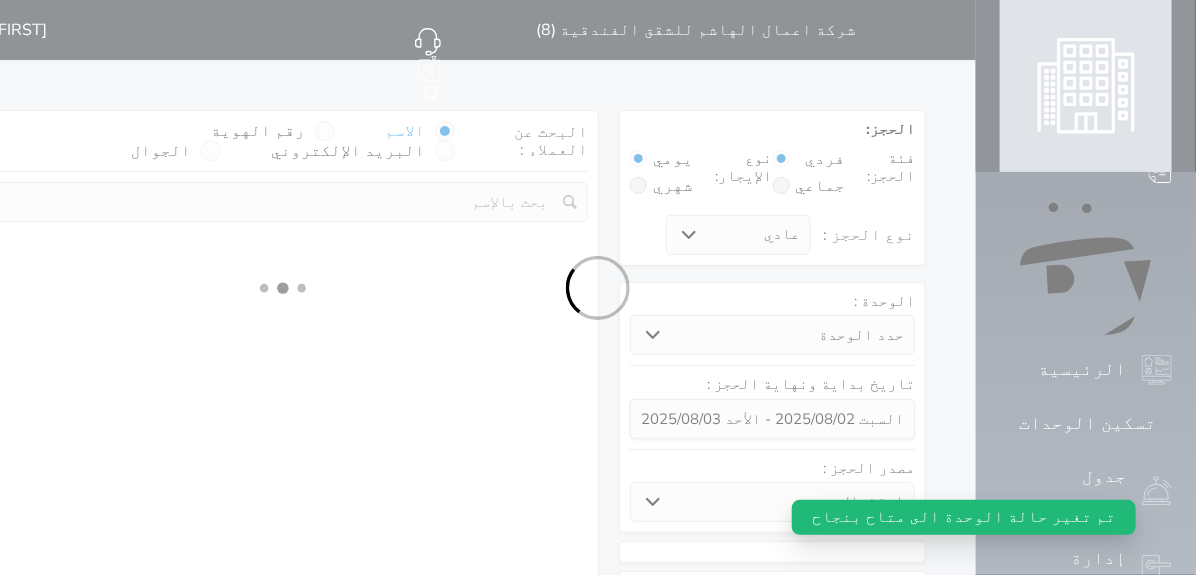 select 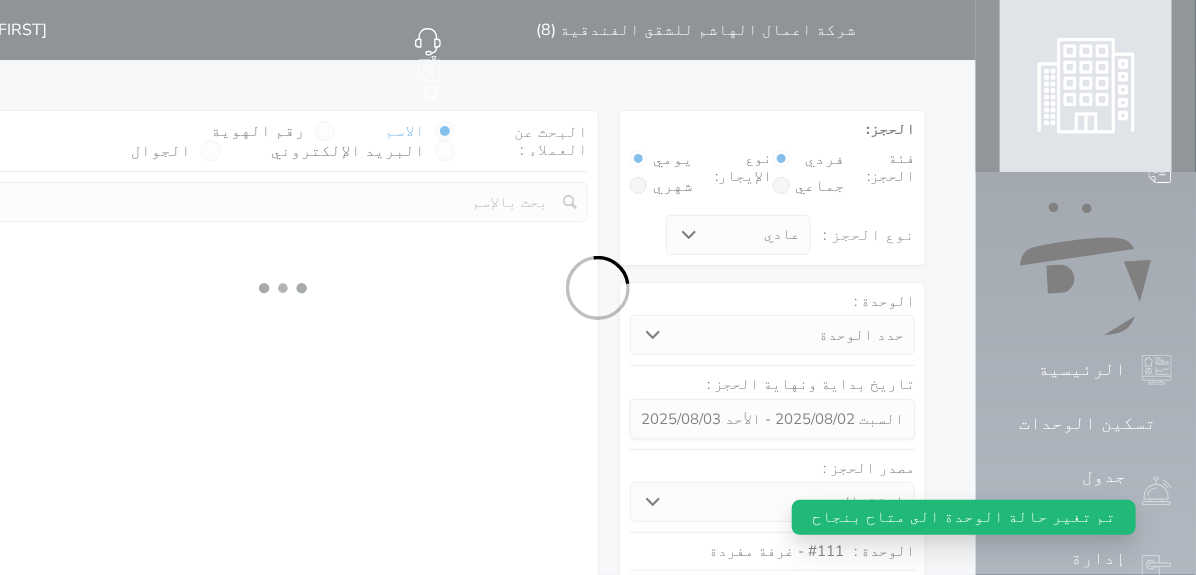 select on "1" 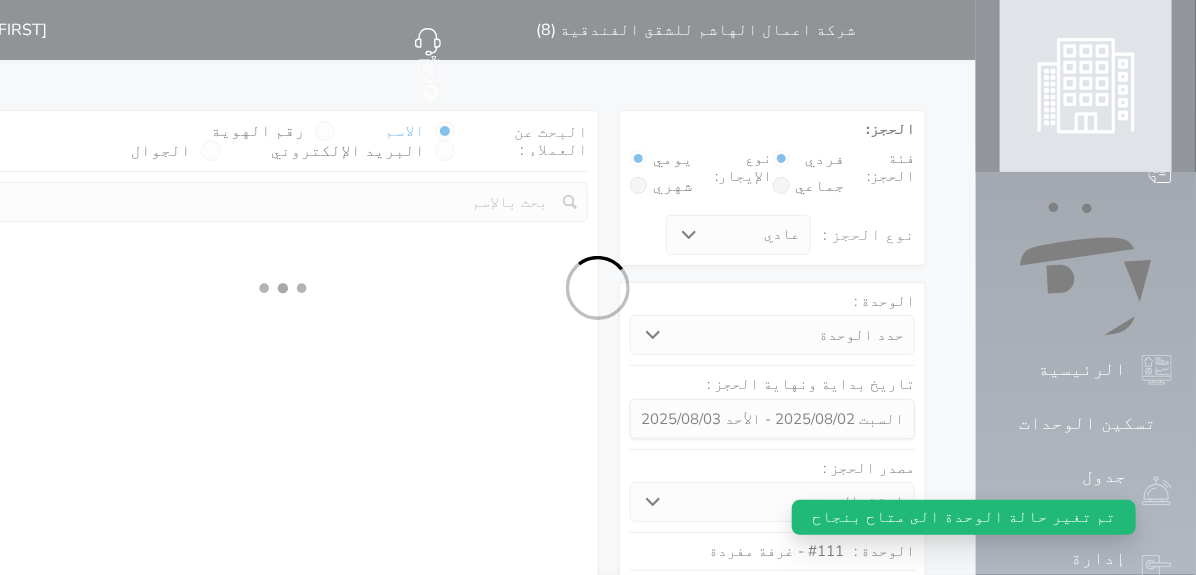 type 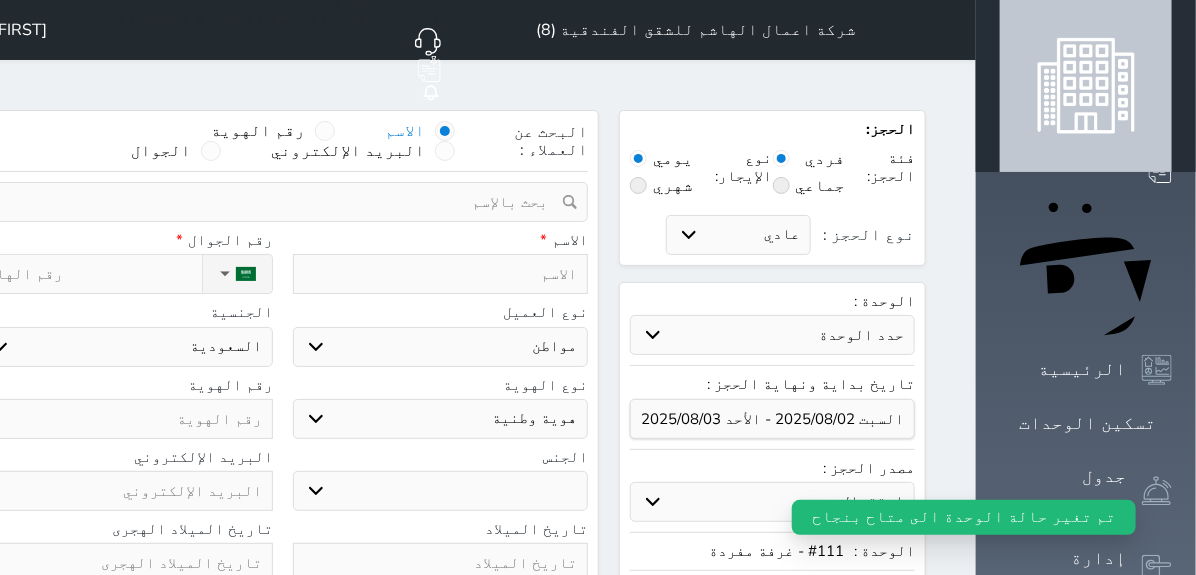 click on "رقم الهوية" at bounding box center [258, 131] 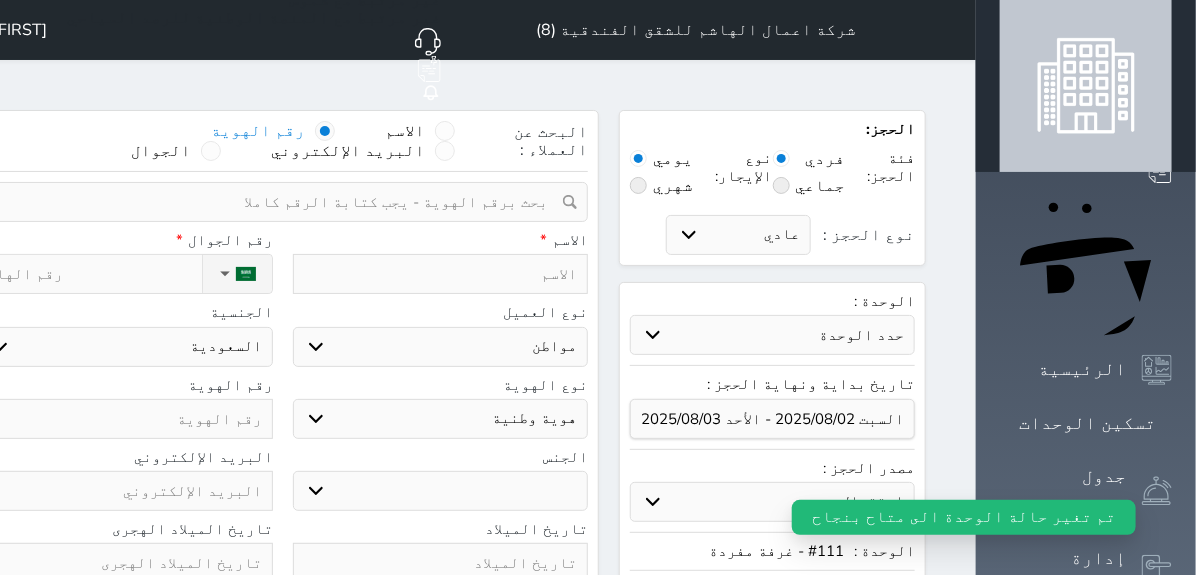 click at bounding box center (275, 202) 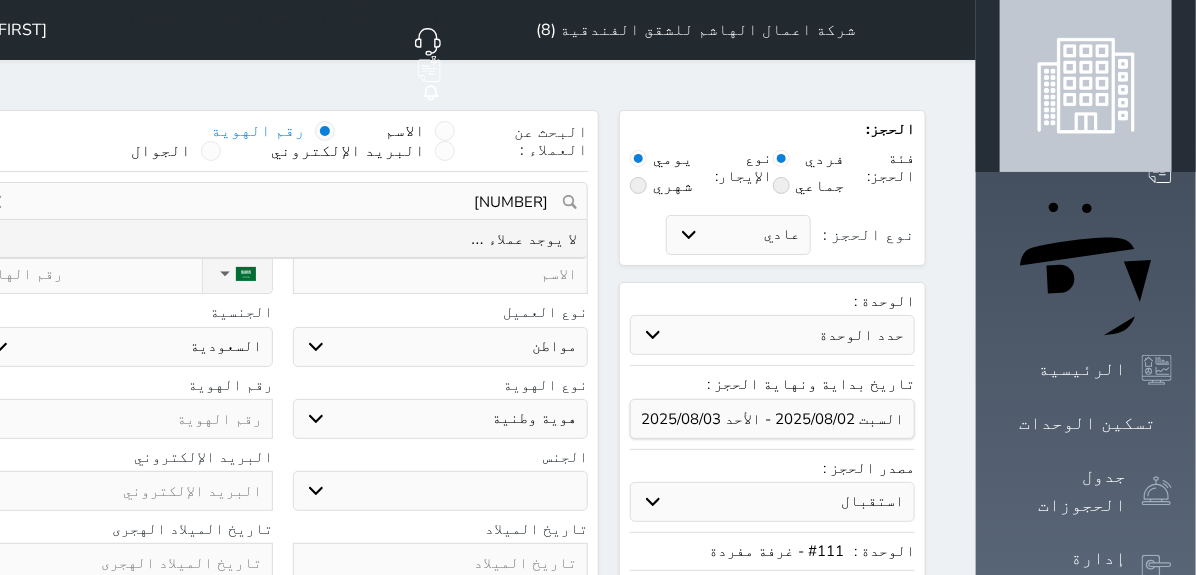 drag, startPoint x: 551, startPoint y: 153, endPoint x: 671, endPoint y: 151, distance: 120.01666 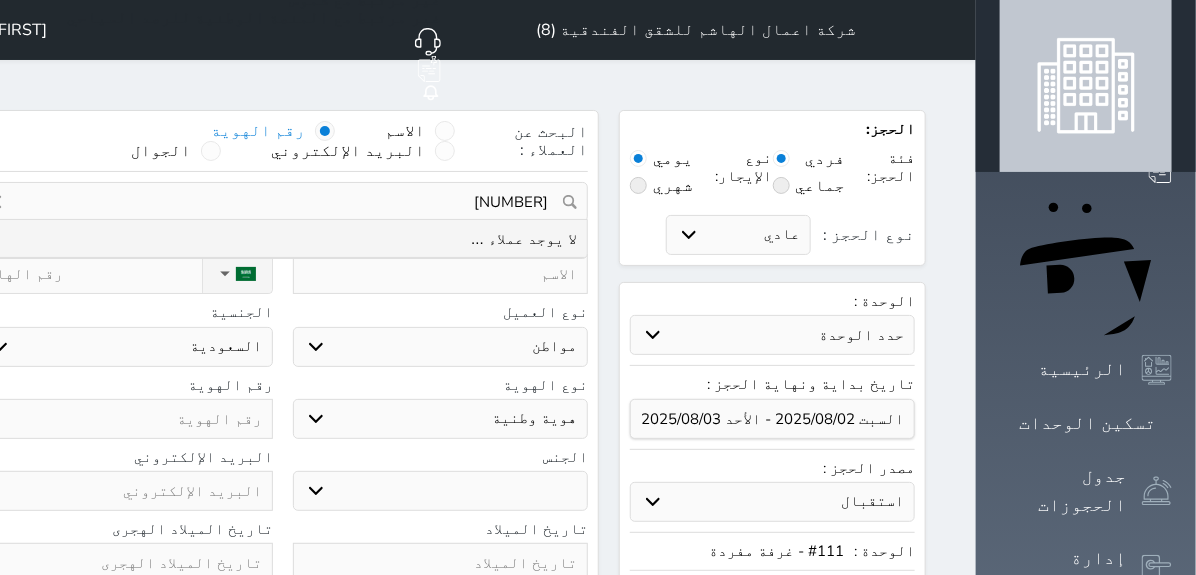 click on "[NUMBER]     تغيير العميل" at bounding box center (282, 202) 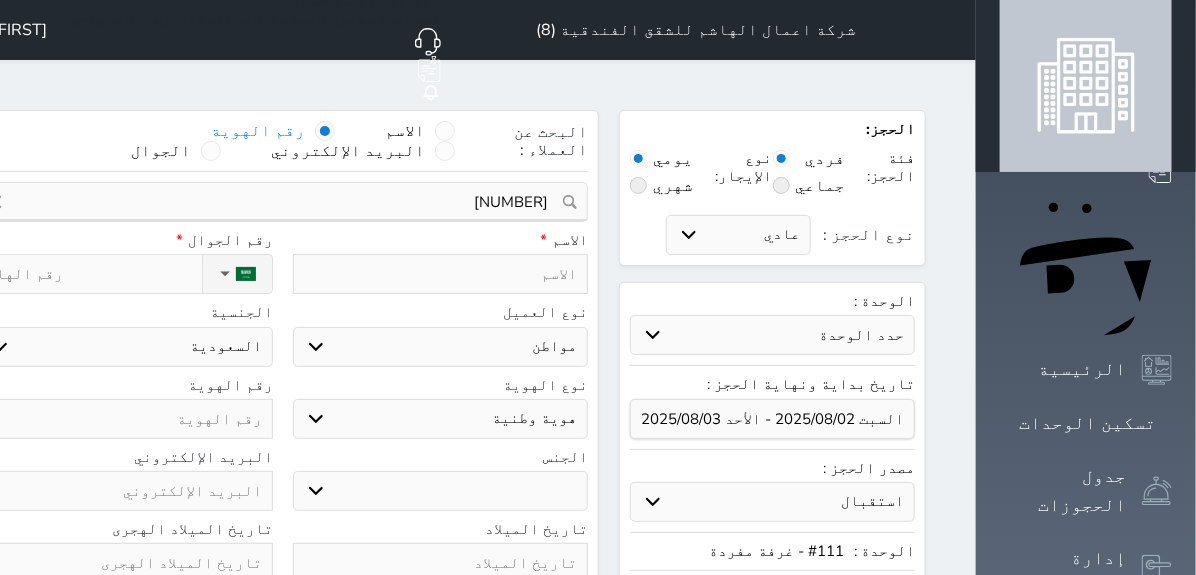 click on "نوع الهوية
اختر نوع   هوية وطنية هوية عائلية جواز السفر   رقم الهوية" at bounding box center (282, 413) 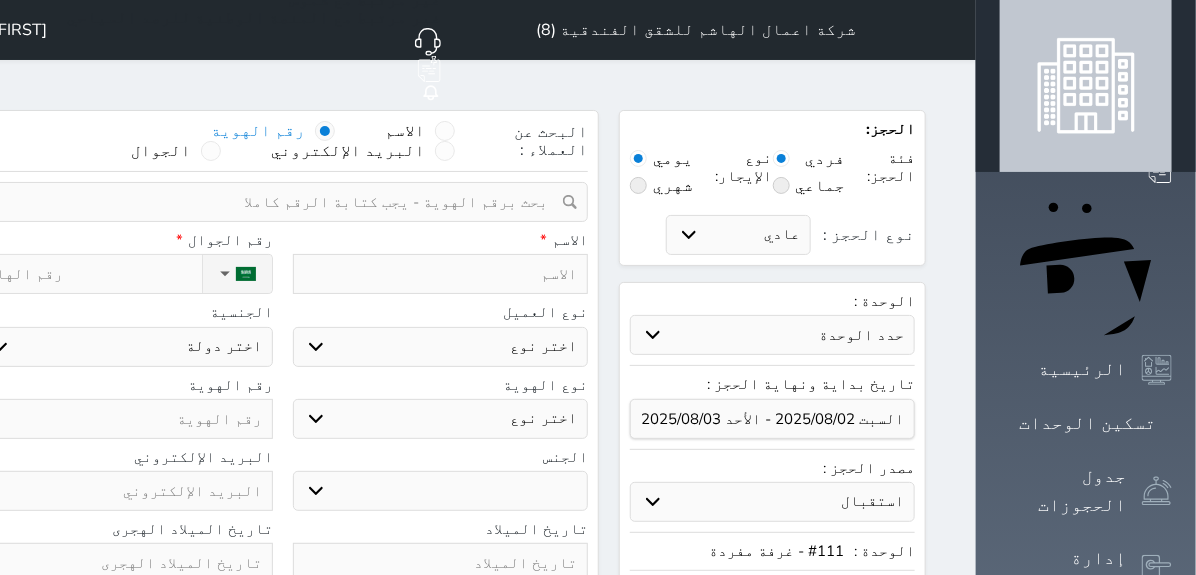 click at bounding box center (125, 419) 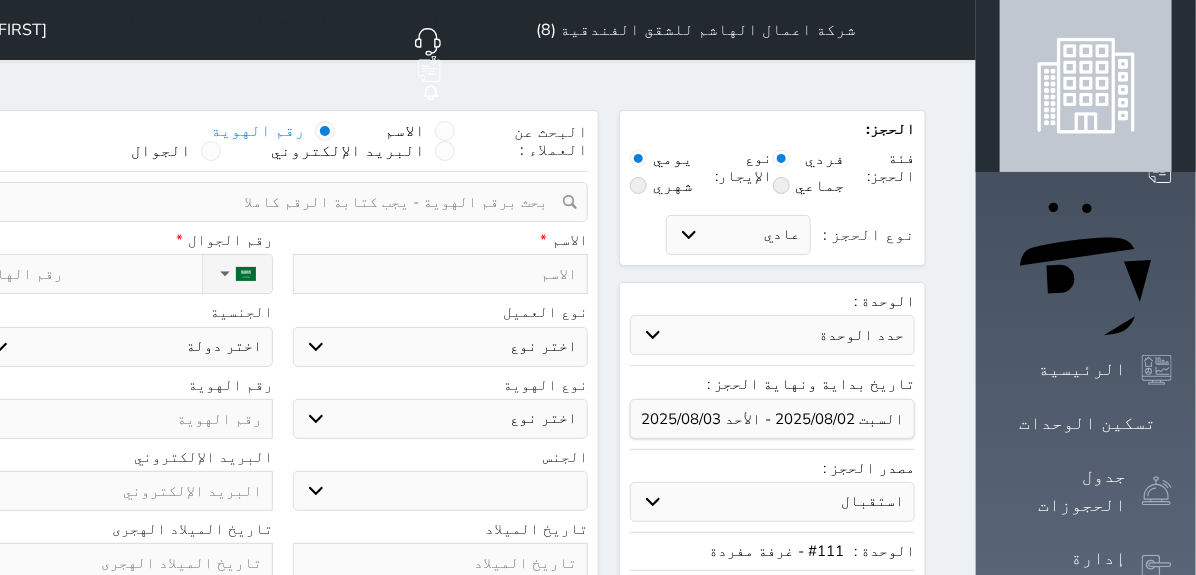 paste on "[NUMBER]" 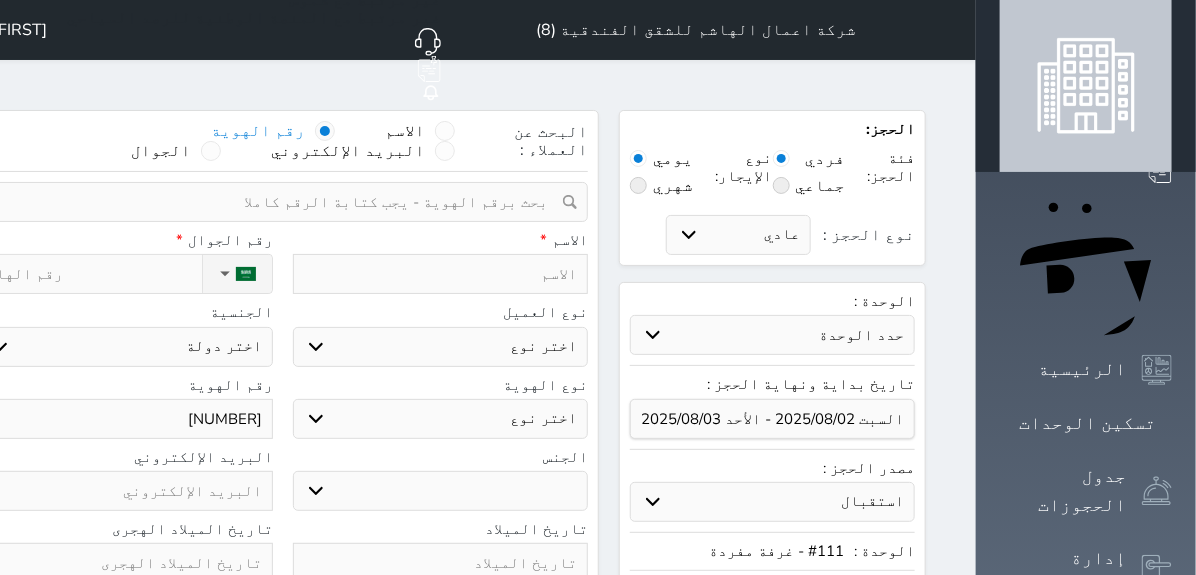 click on "نوع الحجز :" at bounding box center (89, 274) 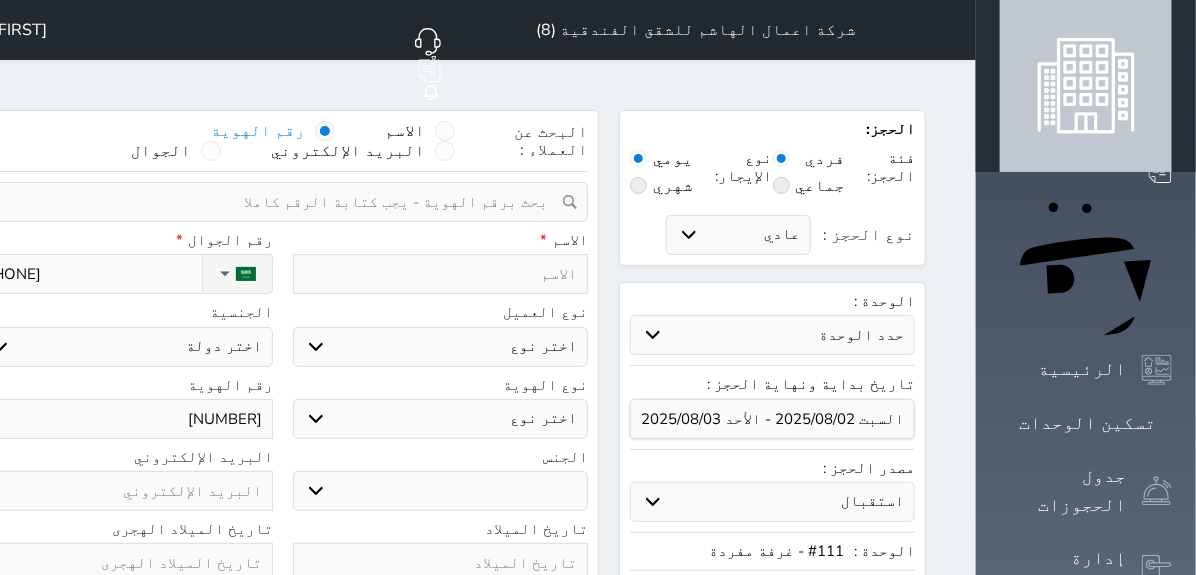 click at bounding box center [441, 274] 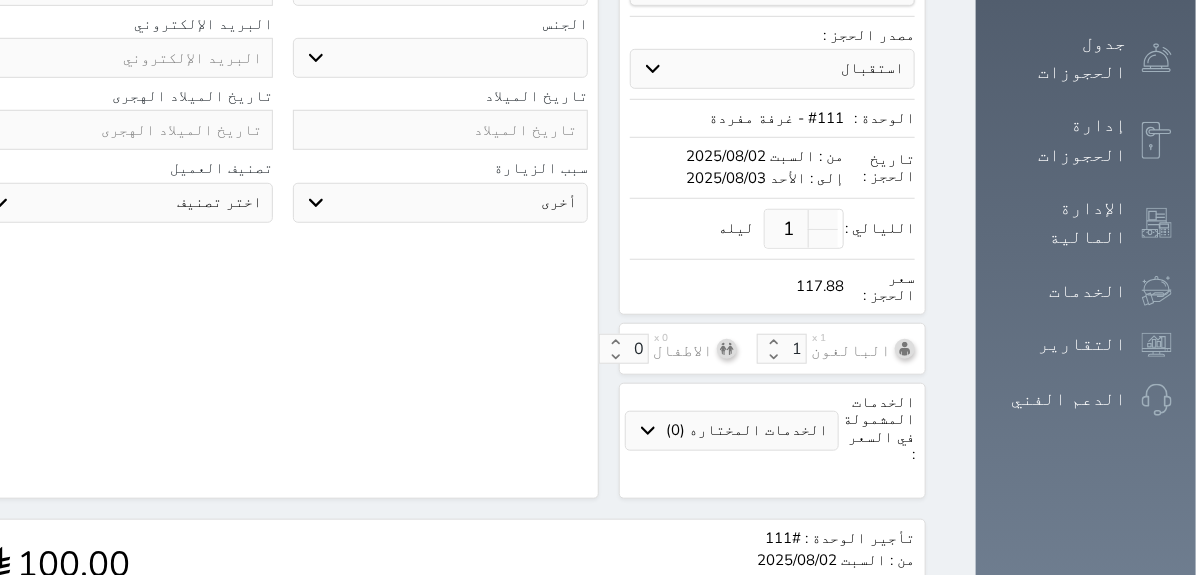 scroll, scrollTop: 649, scrollLeft: 0, axis: vertical 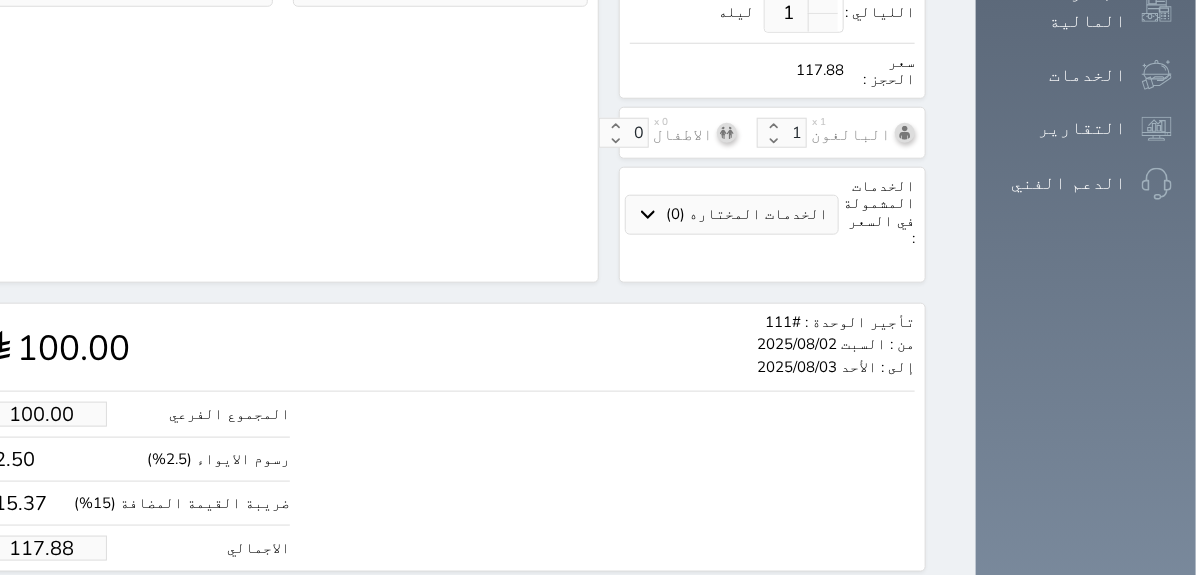 click on "117.88" at bounding box center (42, 548) 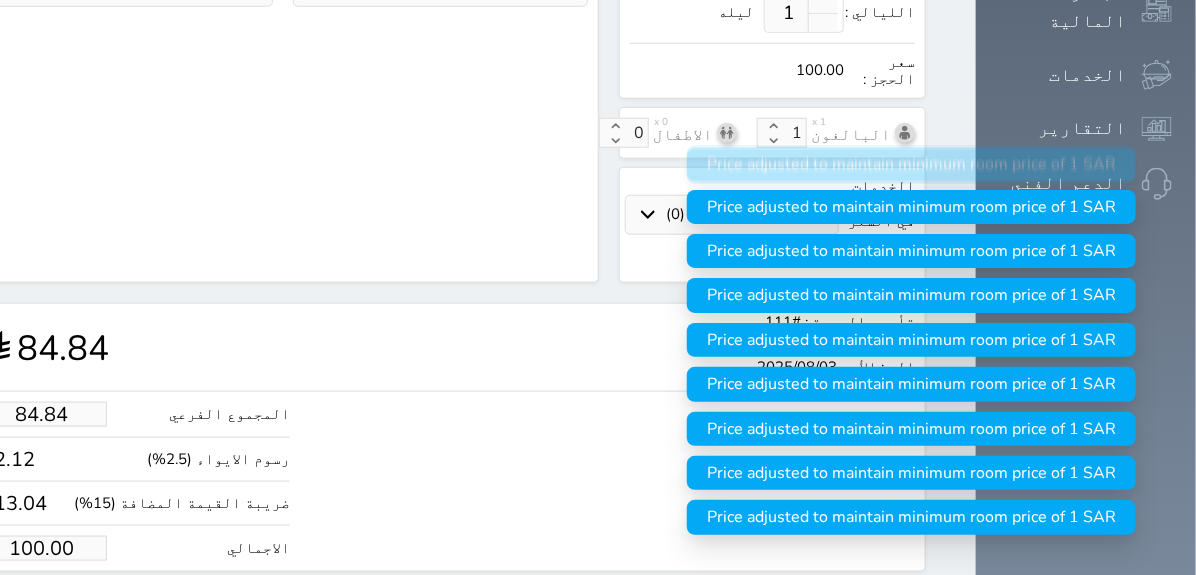 click on "حجز" at bounding box center [59, 609] 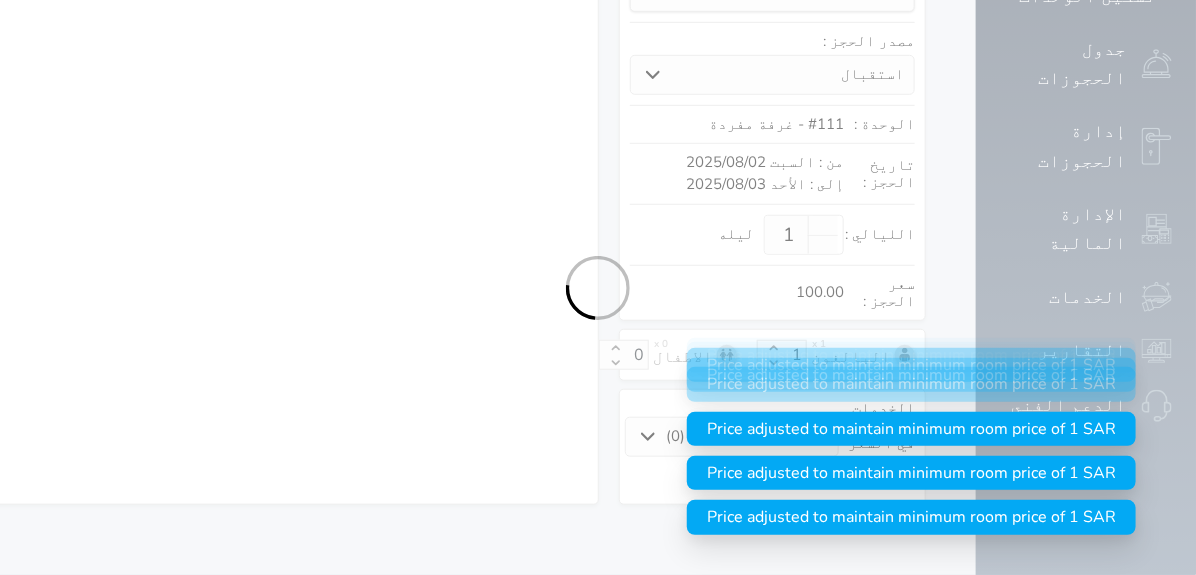 scroll, scrollTop: 327, scrollLeft: 0, axis: vertical 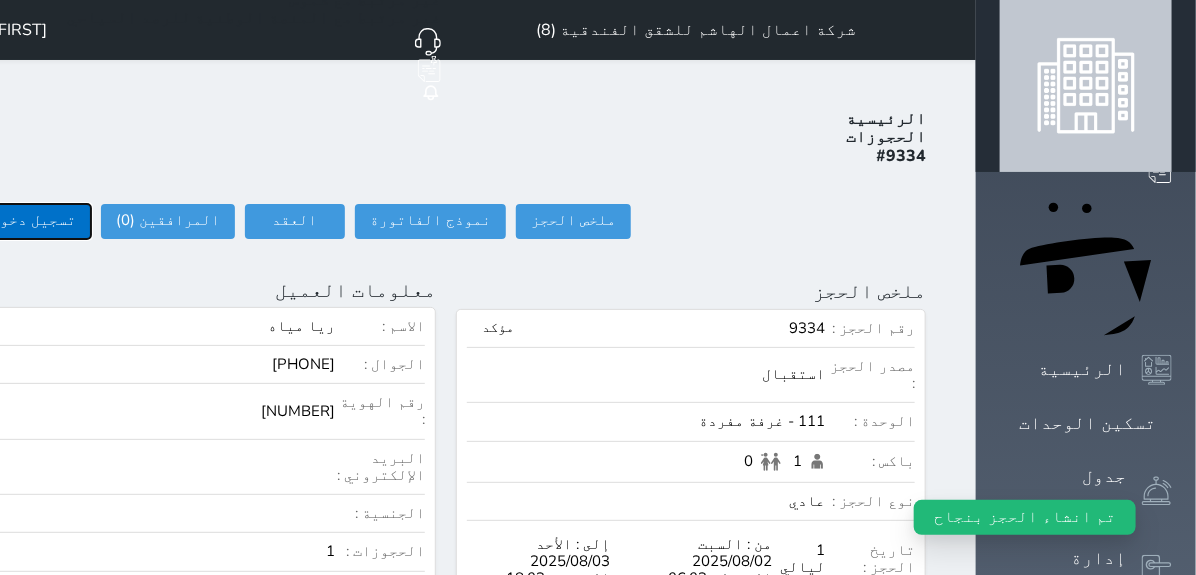 click on "تسجيل دخول" at bounding box center (33, 221) 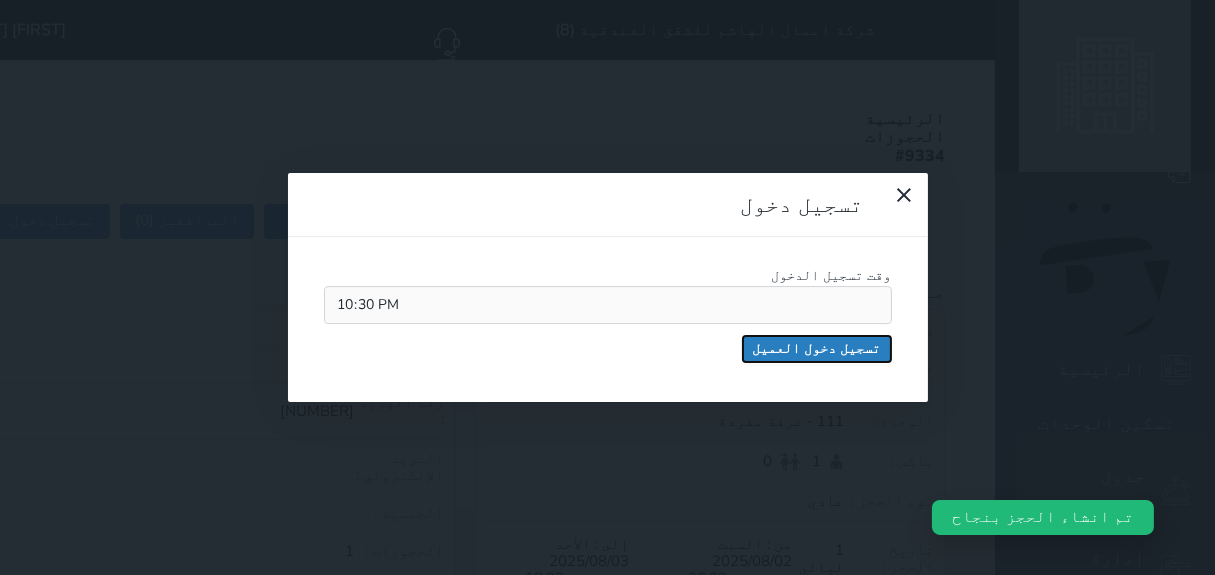 click on "تسجيل دخول العميل" at bounding box center (817, 349) 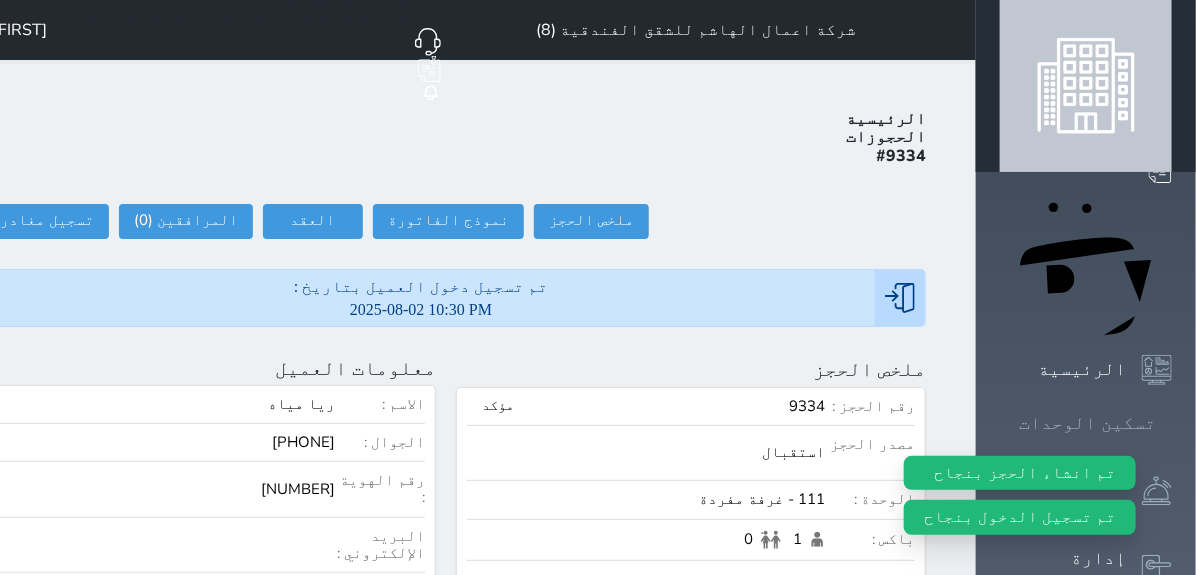 click 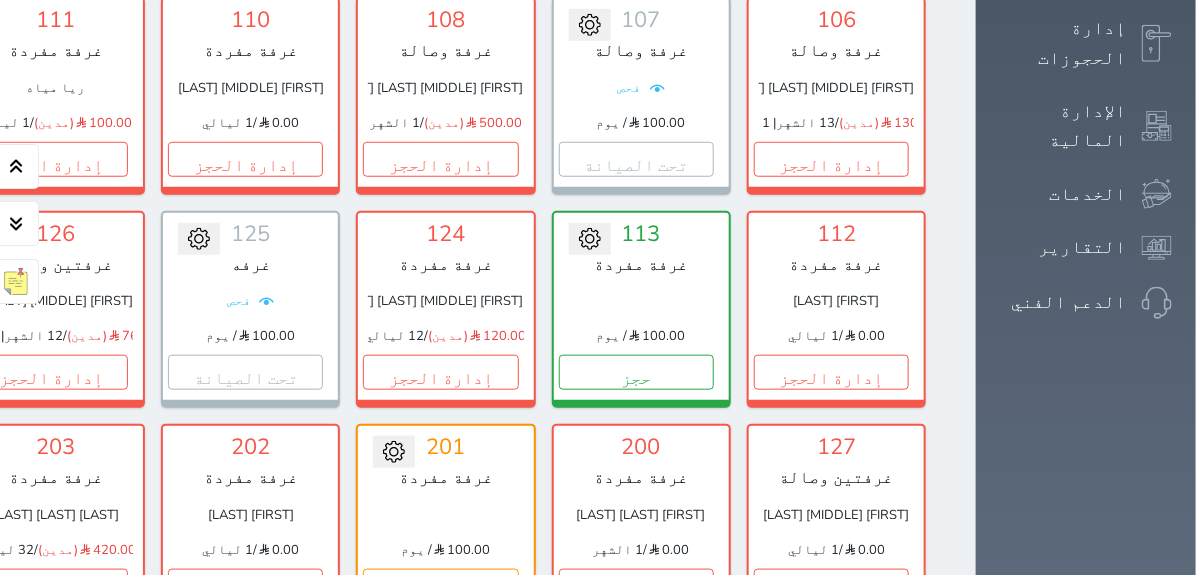 scroll, scrollTop: 632, scrollLeft: 0, axis: vertical 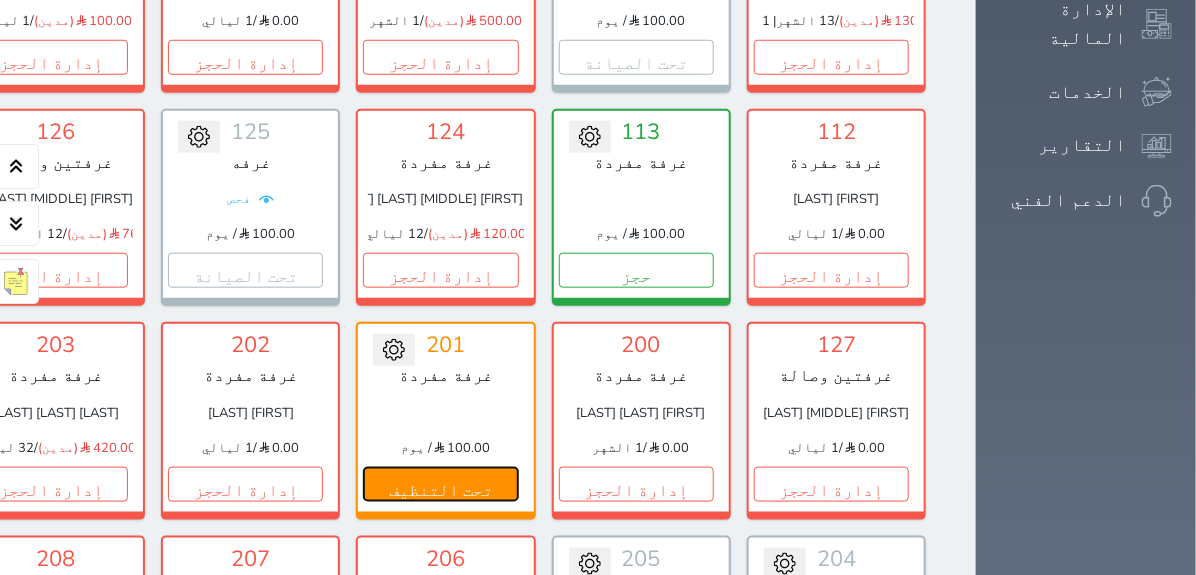click on "تحت التنظيف" at bounding box center (440, 484) 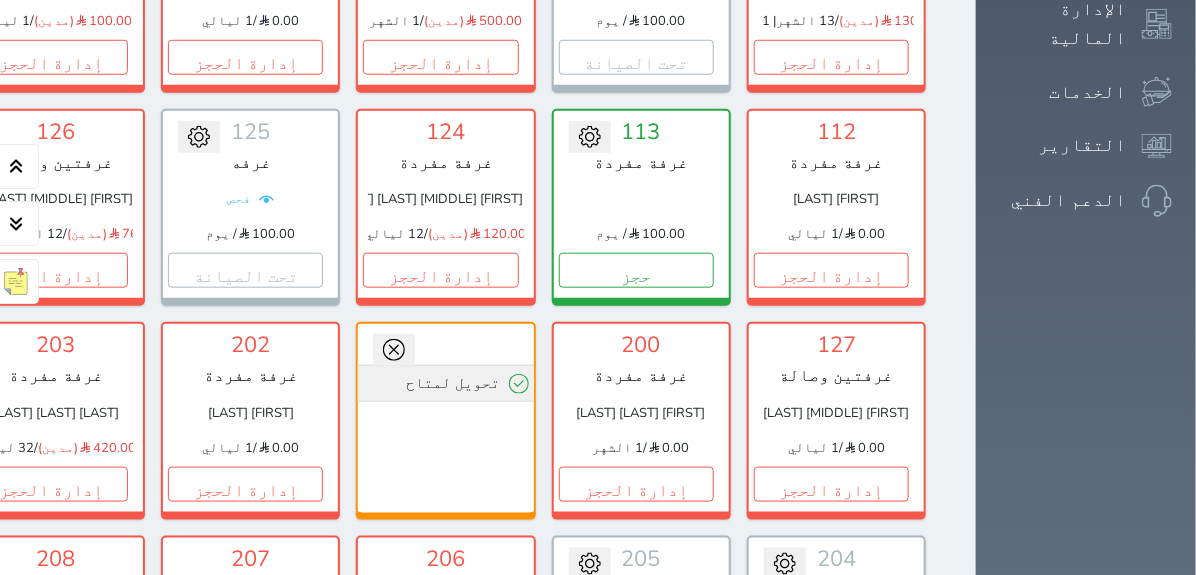 click on "تحويل لمتاح" at bounding box center [445, 383] 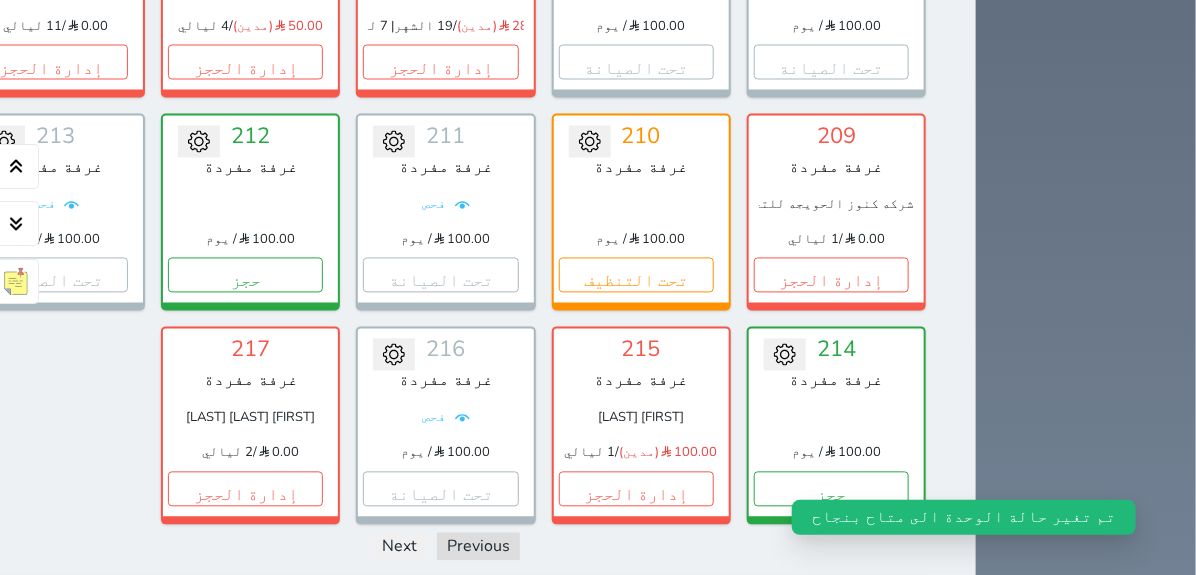 scroll, scrollTop: 1307, scrollLeft: 0, axis: vertical 